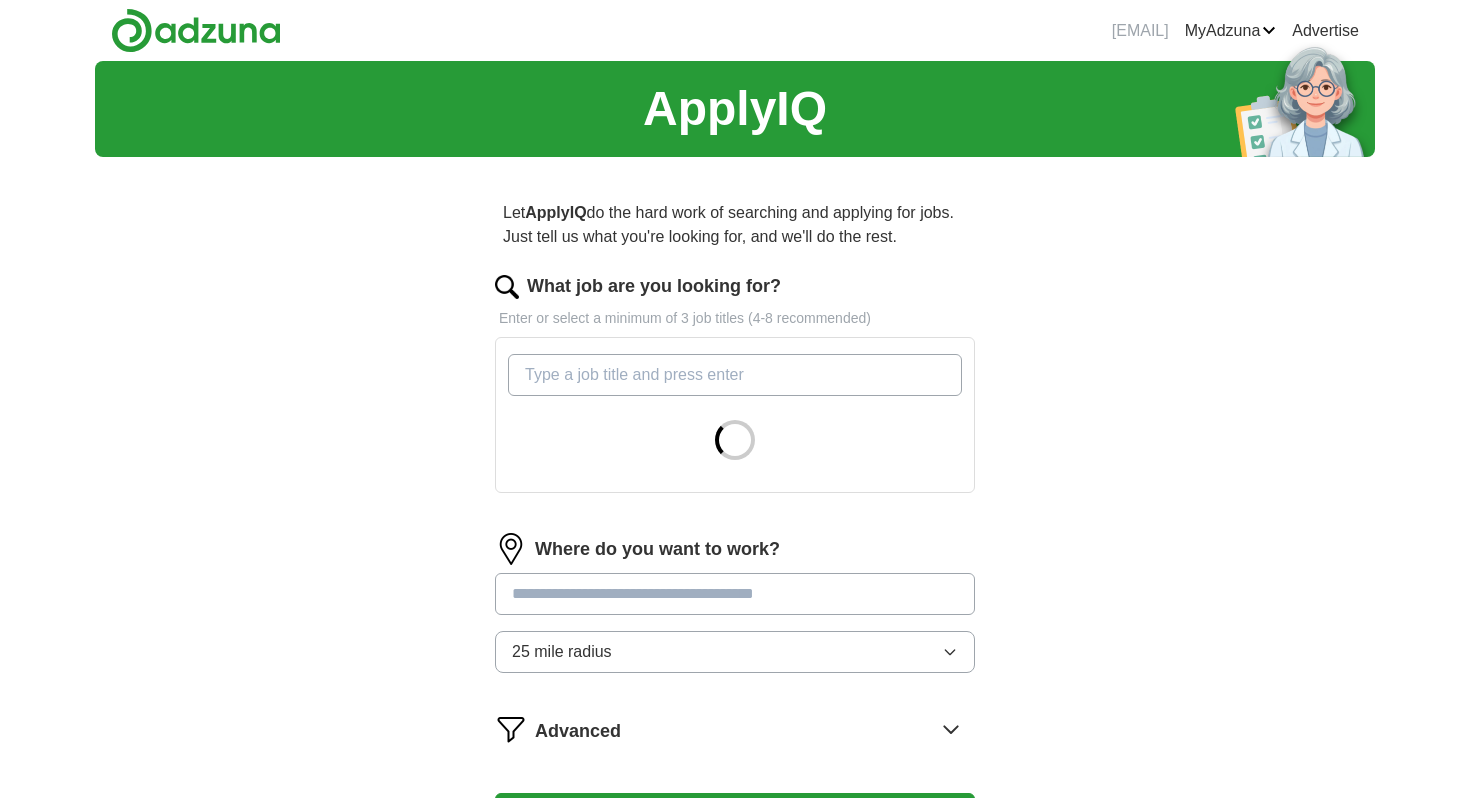 scroll, scrollTop: 0, scrollLeft: 0, axis: both 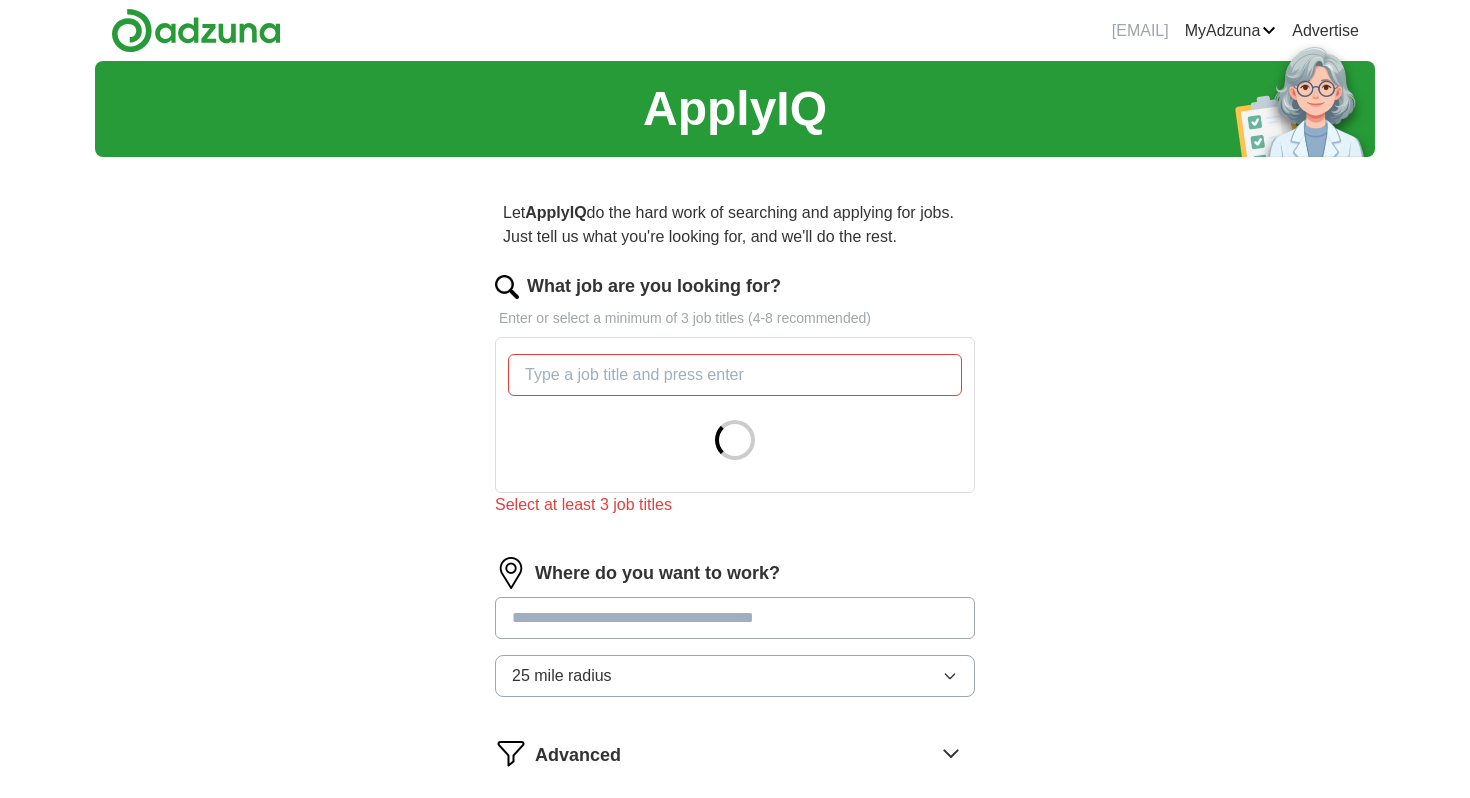 click on "Let  ApplyIQ  do the hard work of searching and applying for jobs. Just tell us what you're looking for, and we'll do the rest. What job are you looking for? Enter or select a minimum of 3 job titles (4-8 recommended) Select at least 3 job titles Where do you want to work? 25 mile radius Advanced Start applying for jobs By registering, you consent to us applying to suitable jobs for you" at bounding box center [735, 543] 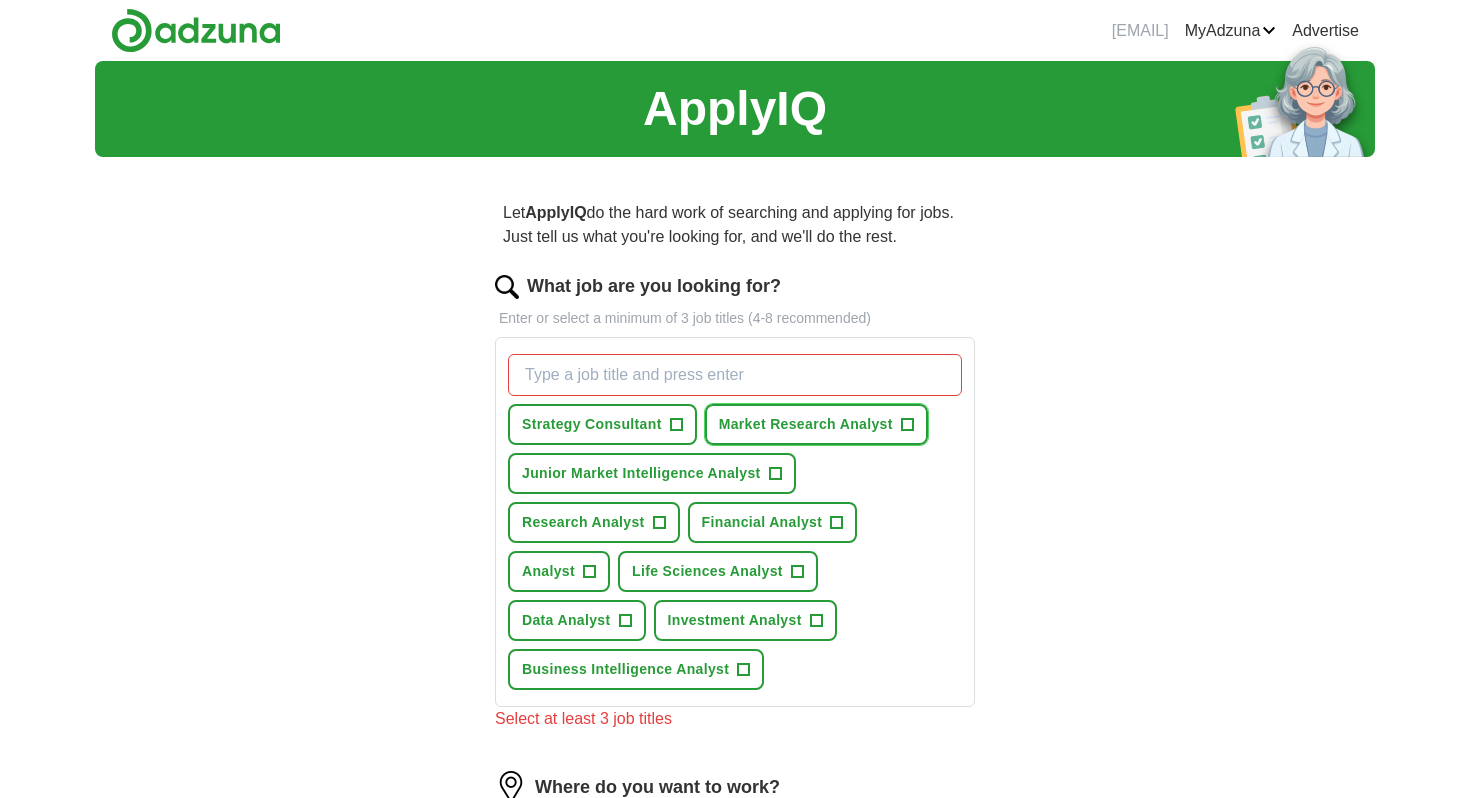 click on "Market Research Analyst +" at bounding box center (816, 424) 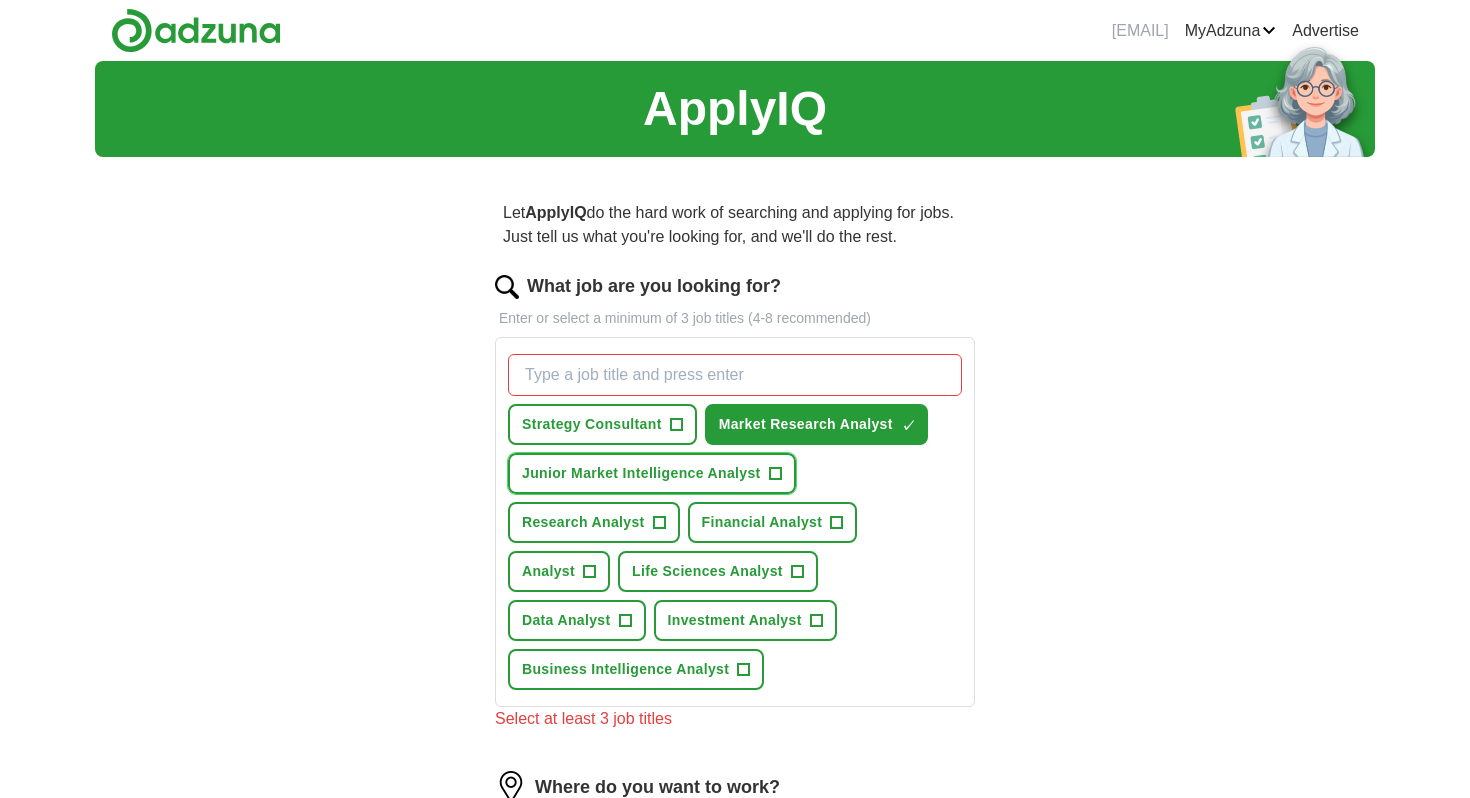 click on "+" at bounding box center (775, 474) 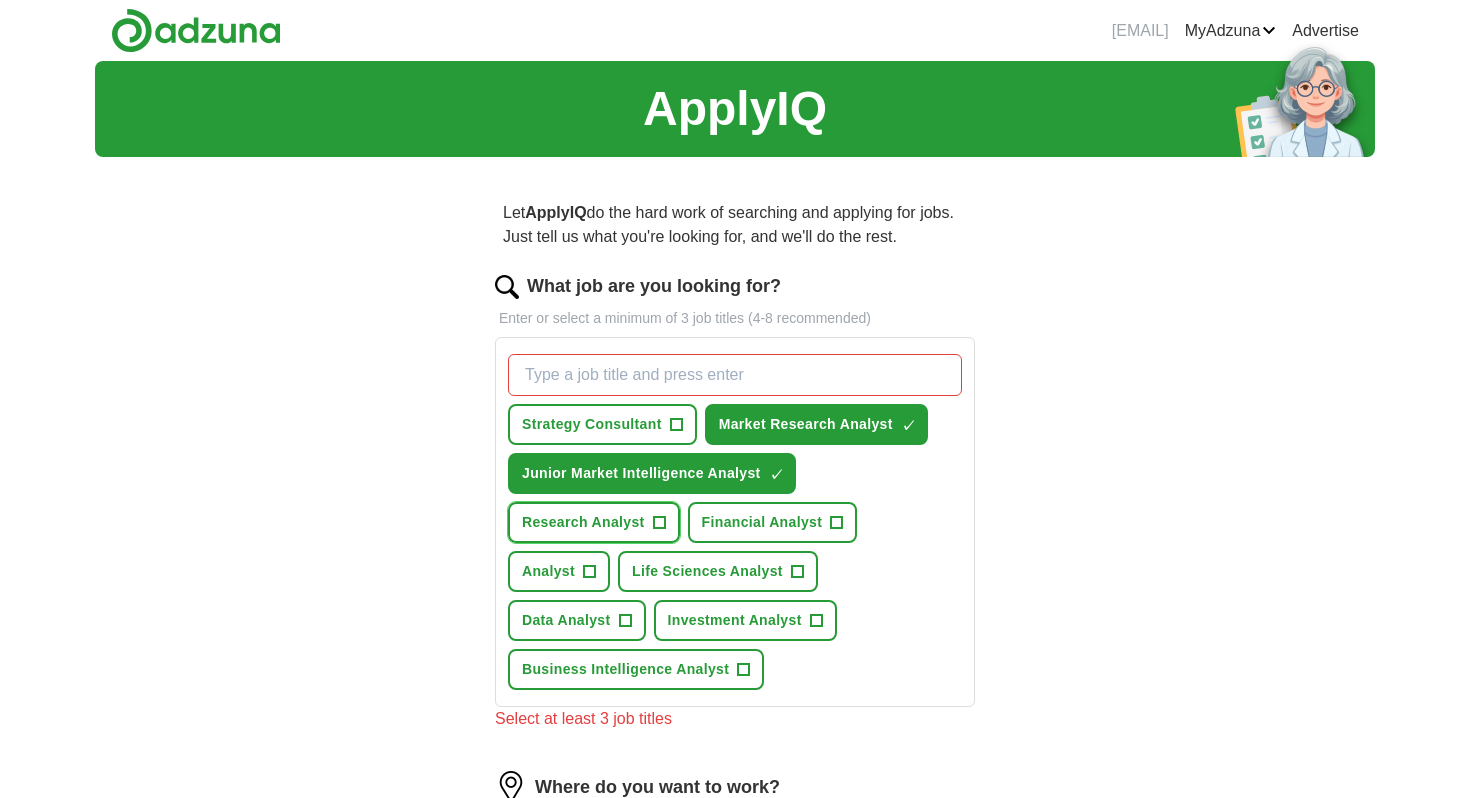 click on "Research Analyst" at bounding box center [583, 522] 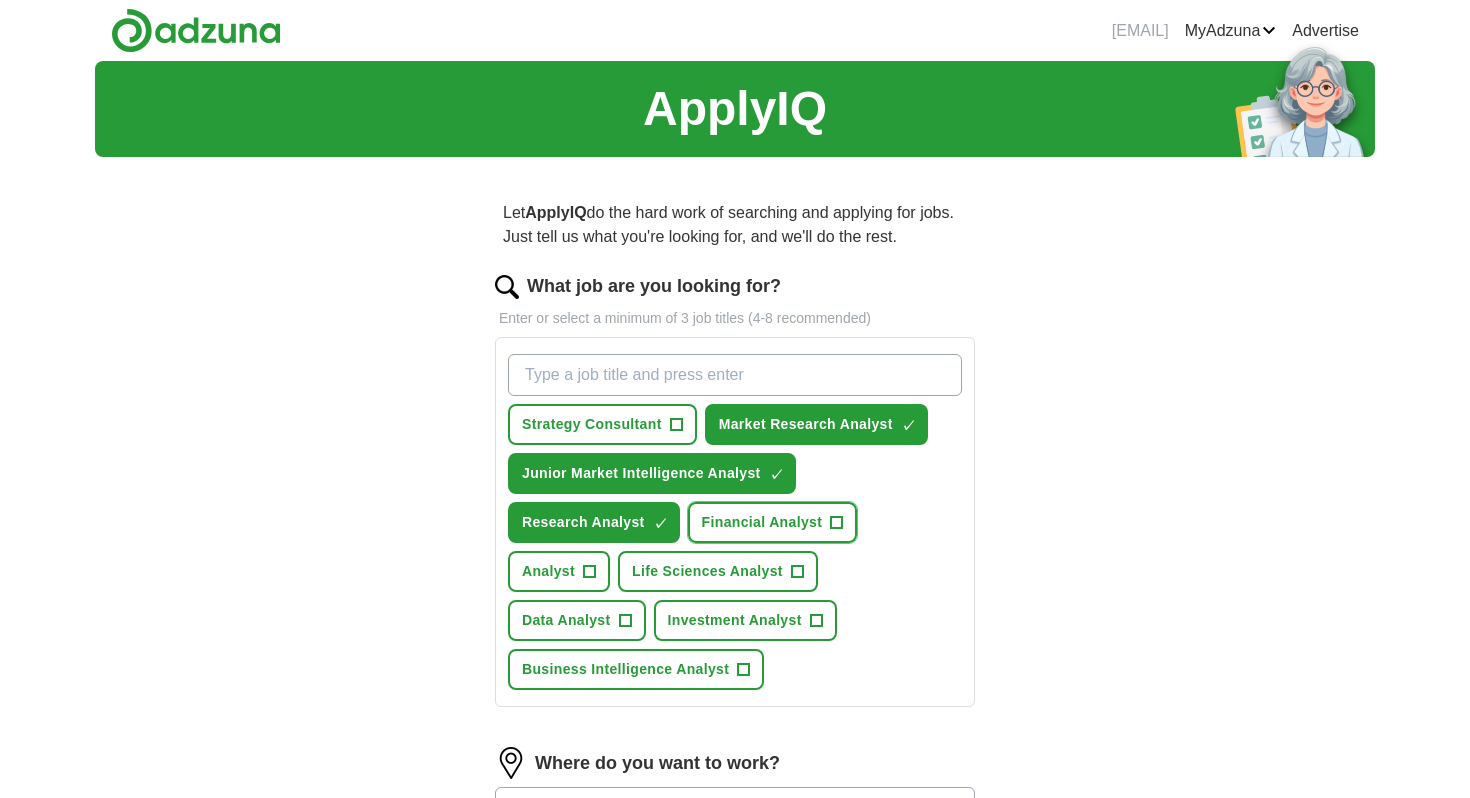 click on "Financial Analyst" at bounding box center [762, 522] 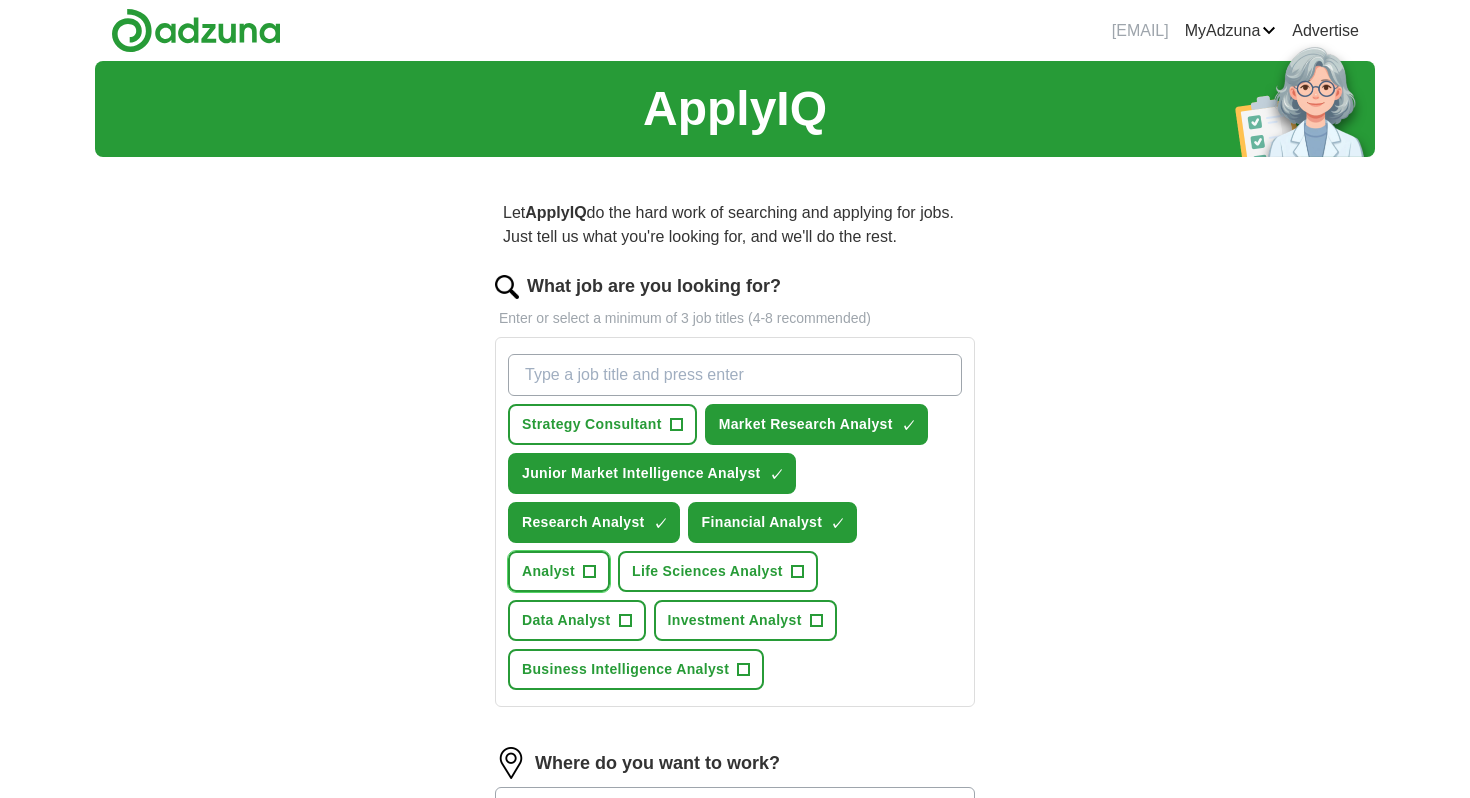 click on "Analyst +" at bounding box center [559, 571] 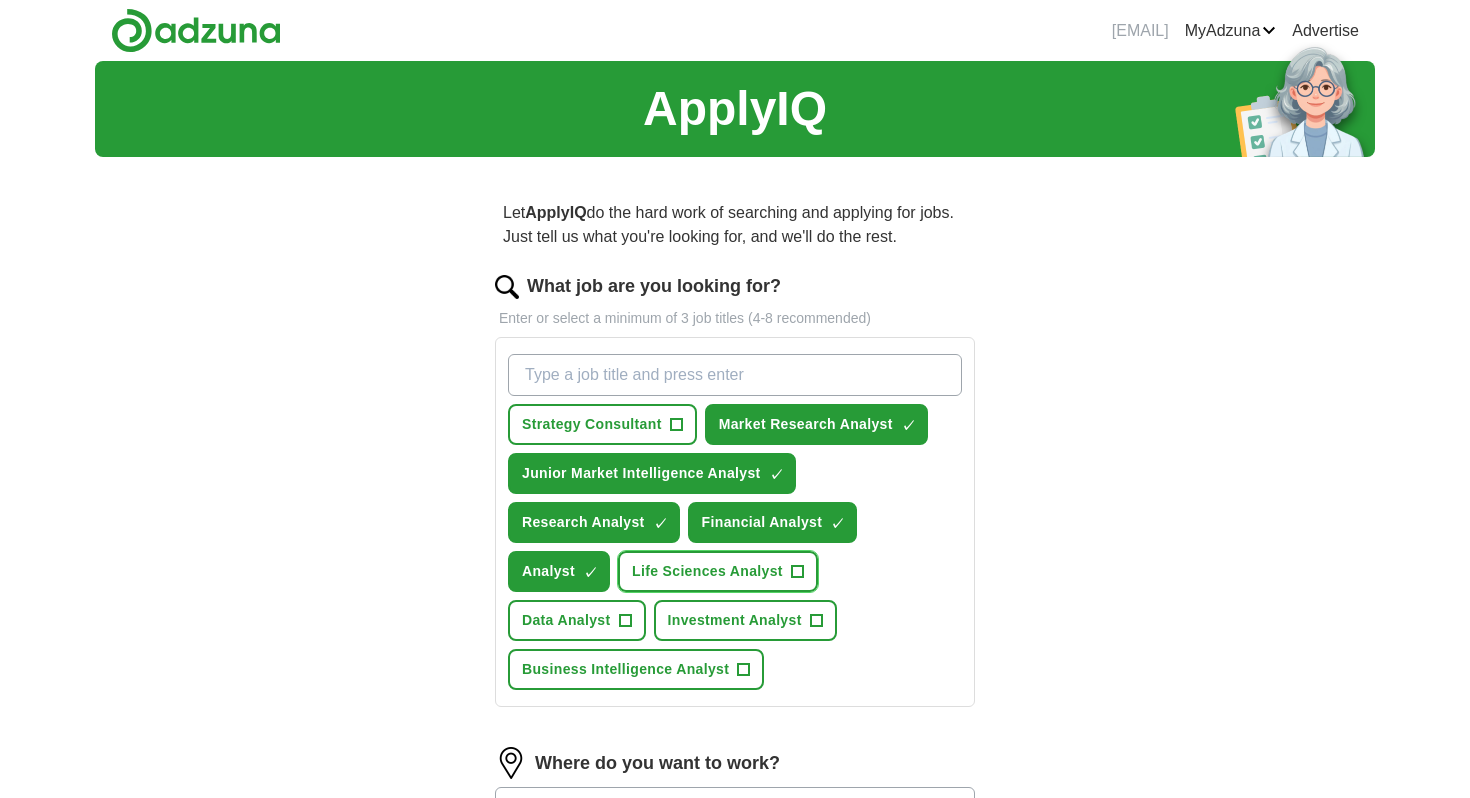 click on "Life Sciences Analyst" at bounding box center [707, 571] 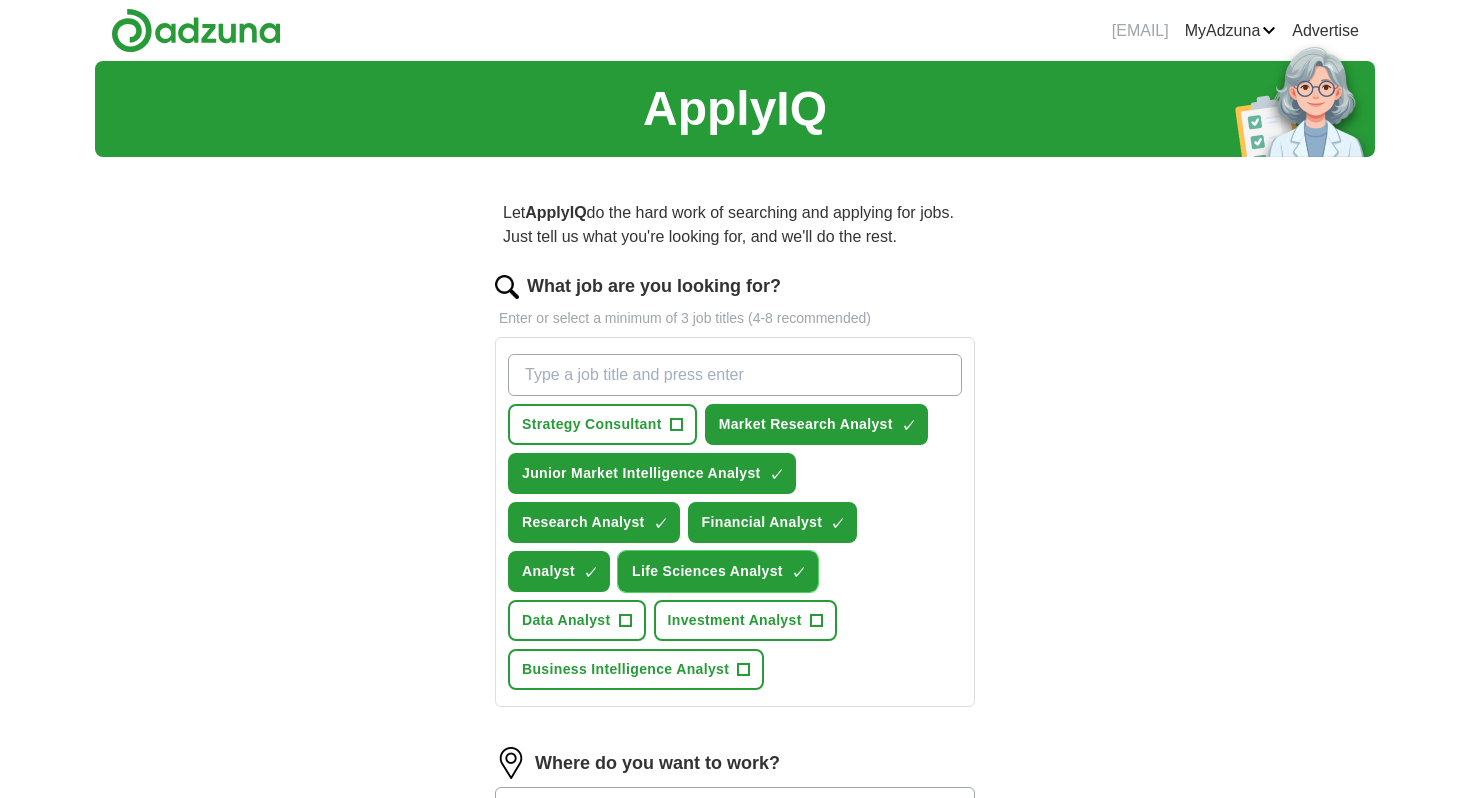 click on "Life Sciences Analyst" at bounding box center (707, 571) 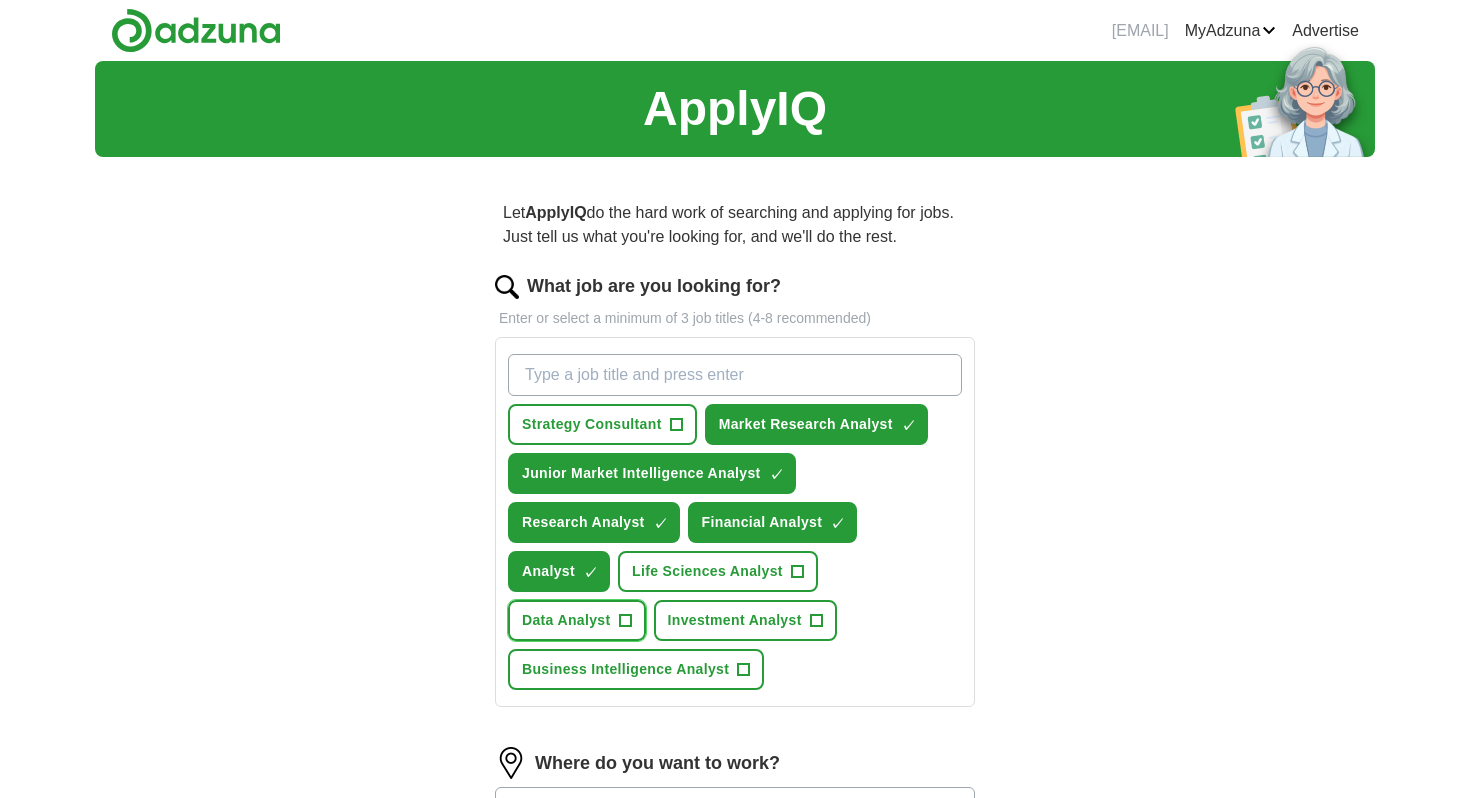 click on "Data Analyst" at bounding box center [566, 620] 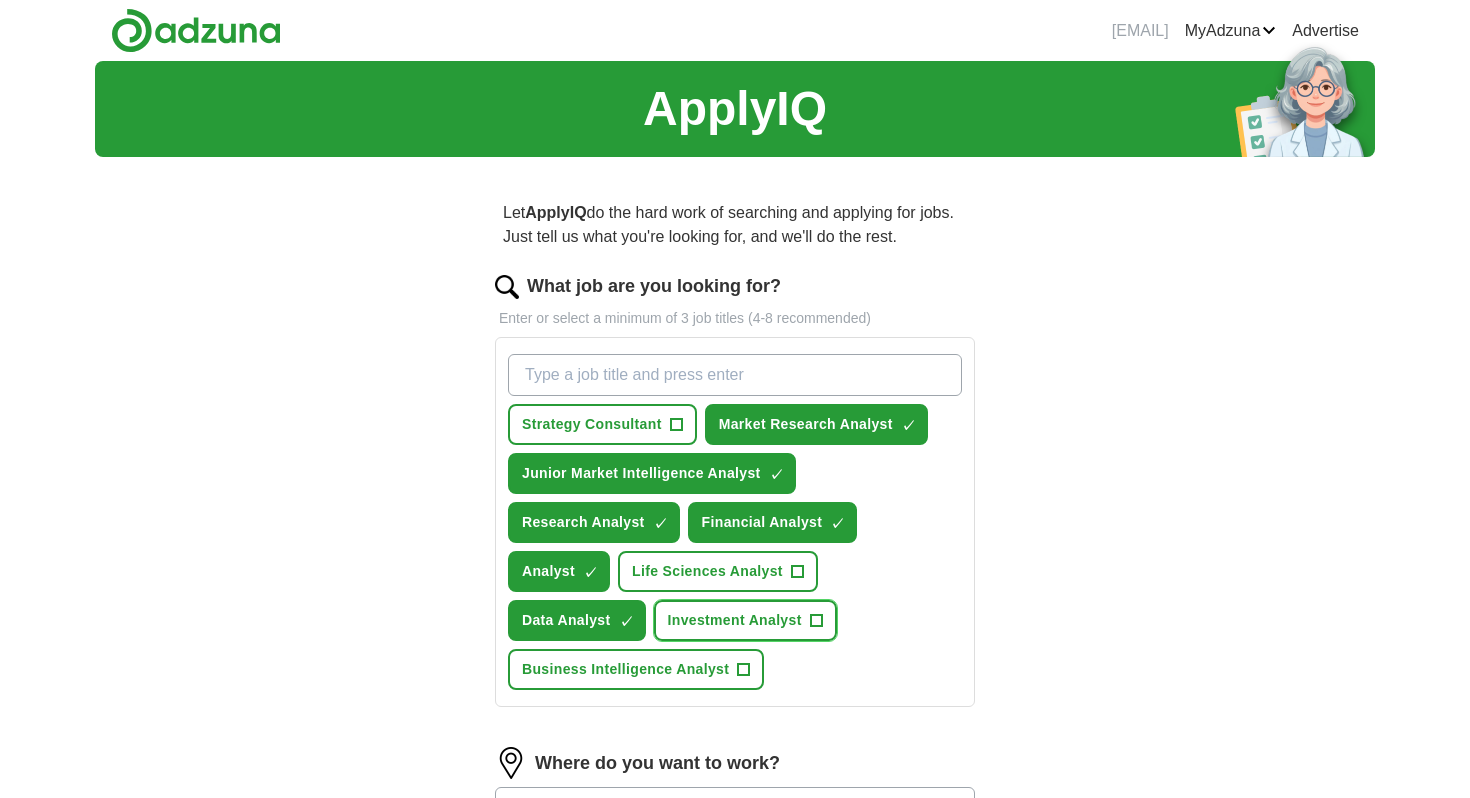 click on "Investment Analyst" at bounding box center (735, 620) 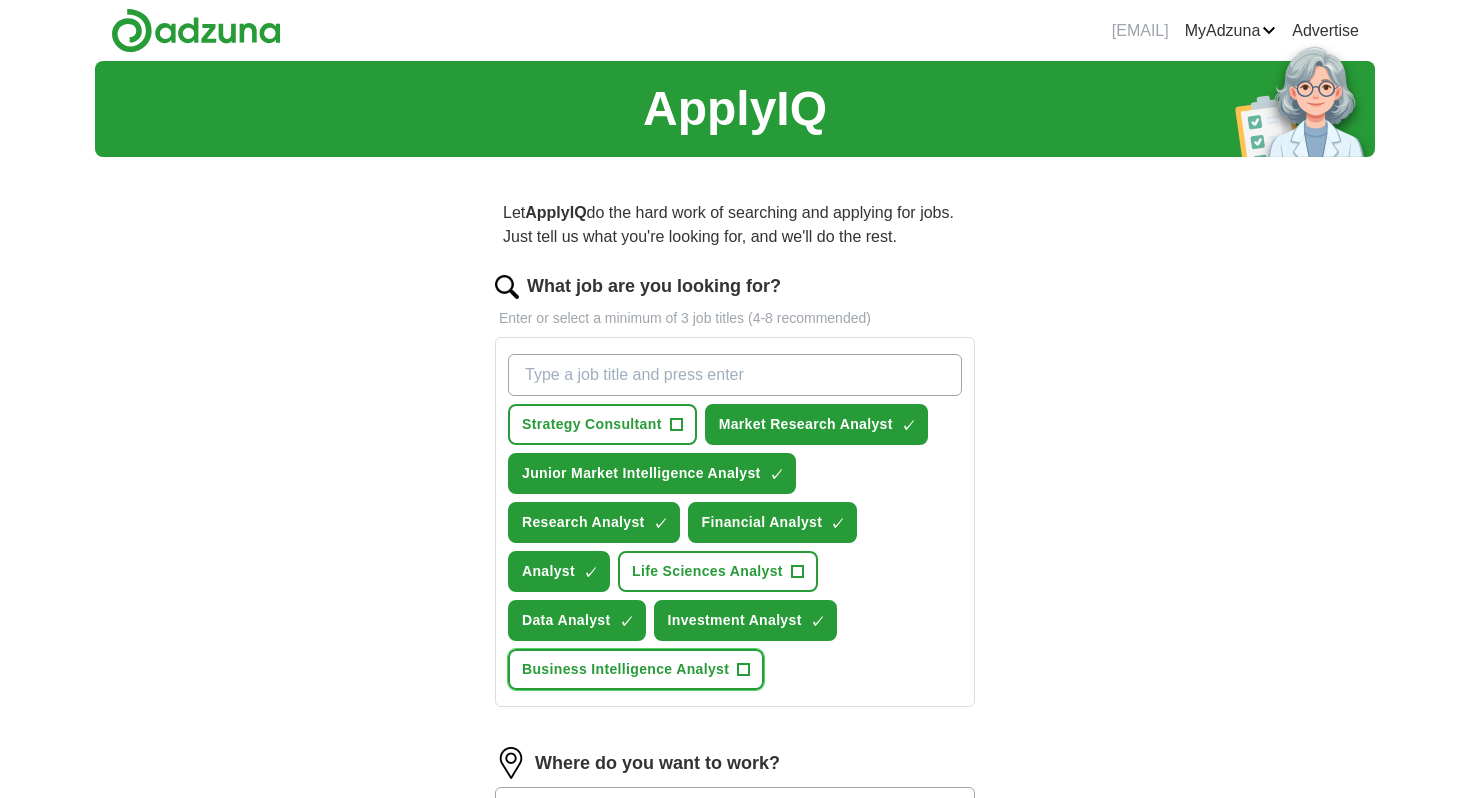 click on "Business Intelligence Analyst" at bounding box center [625, 669] 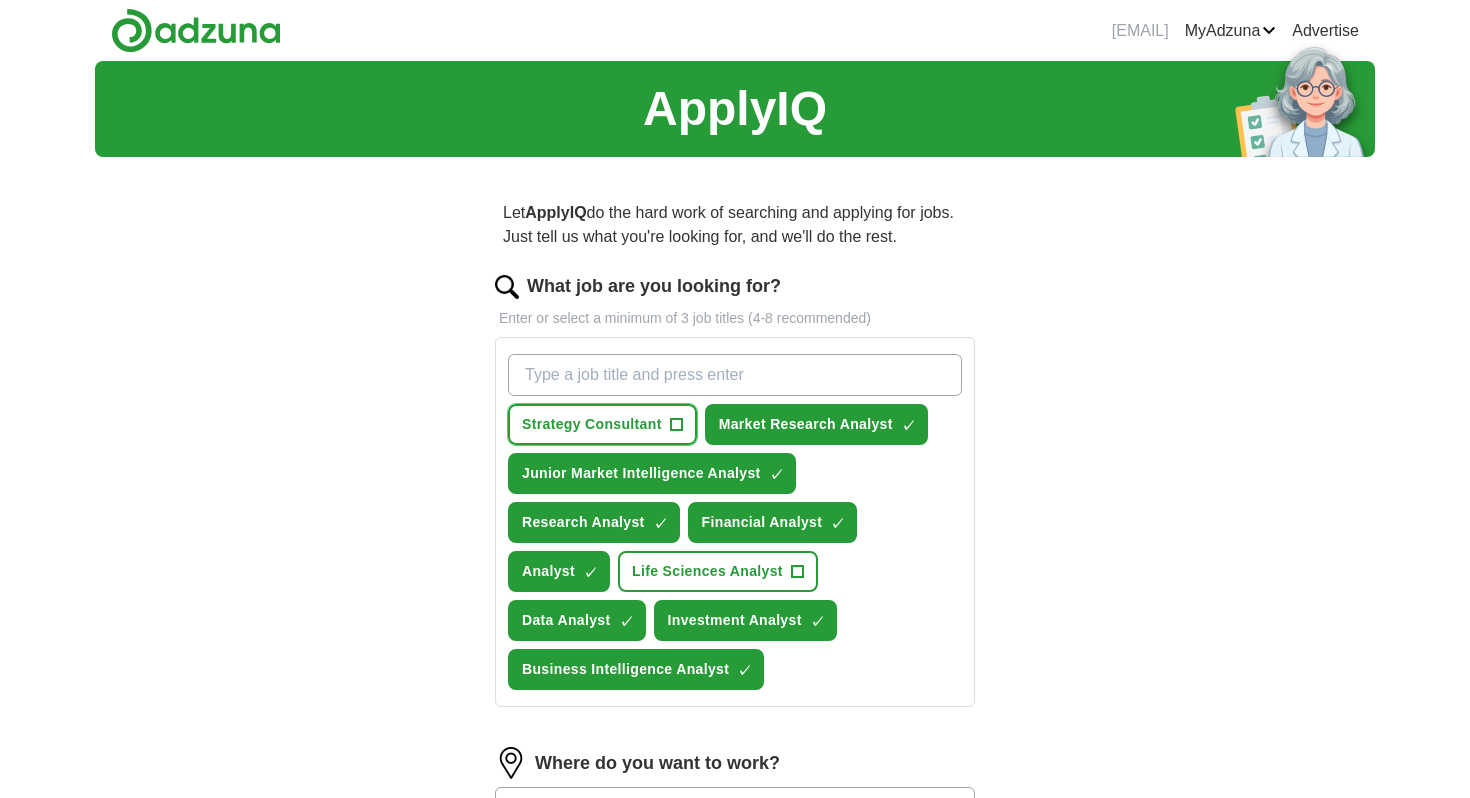 click on "Strategy Consultant +" at bounding box center (602, 424) 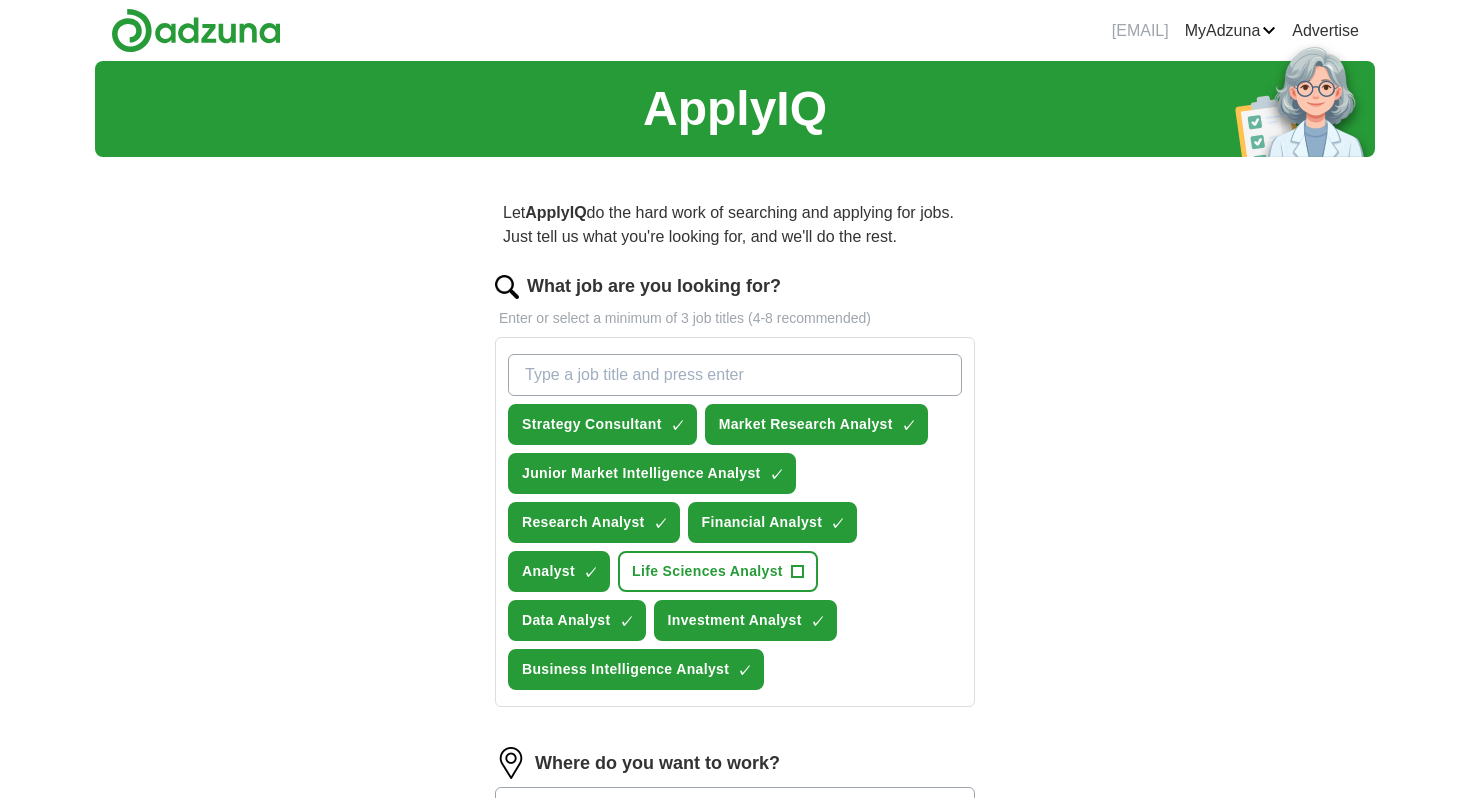 click on "What job are you looking for?" at bounding box center [735, 375] 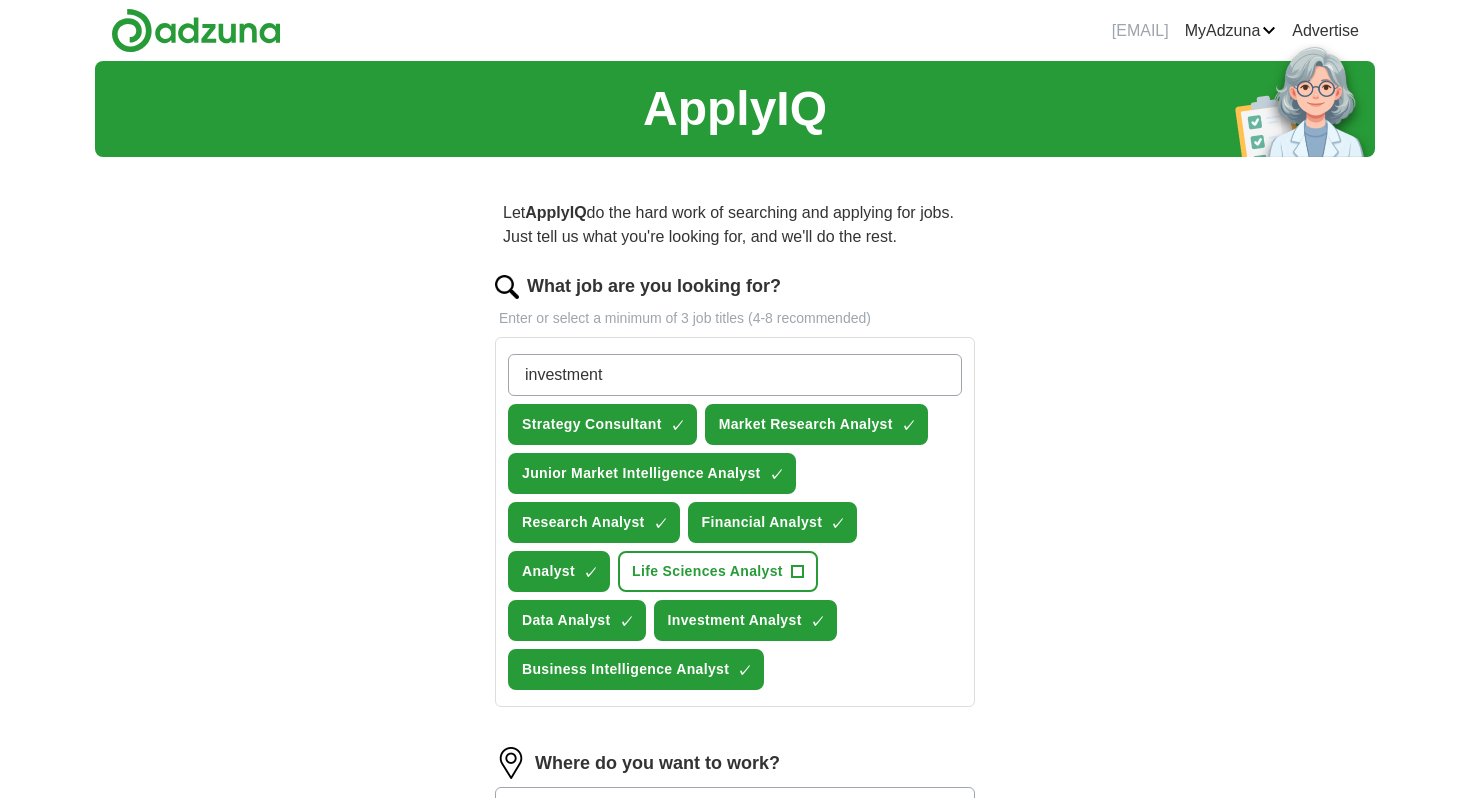 type on "investment" 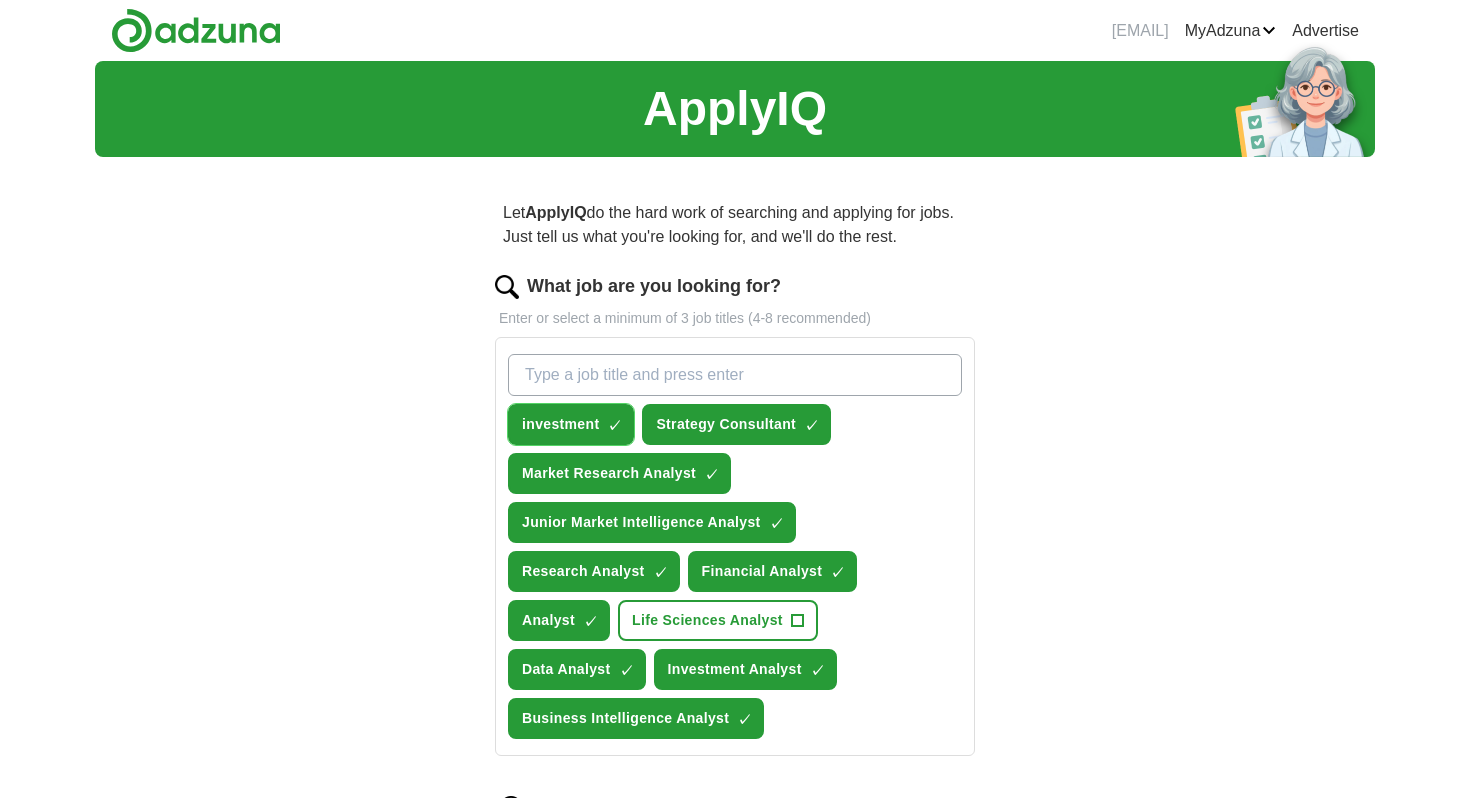 click on "×" at bounding box center (0, 0) 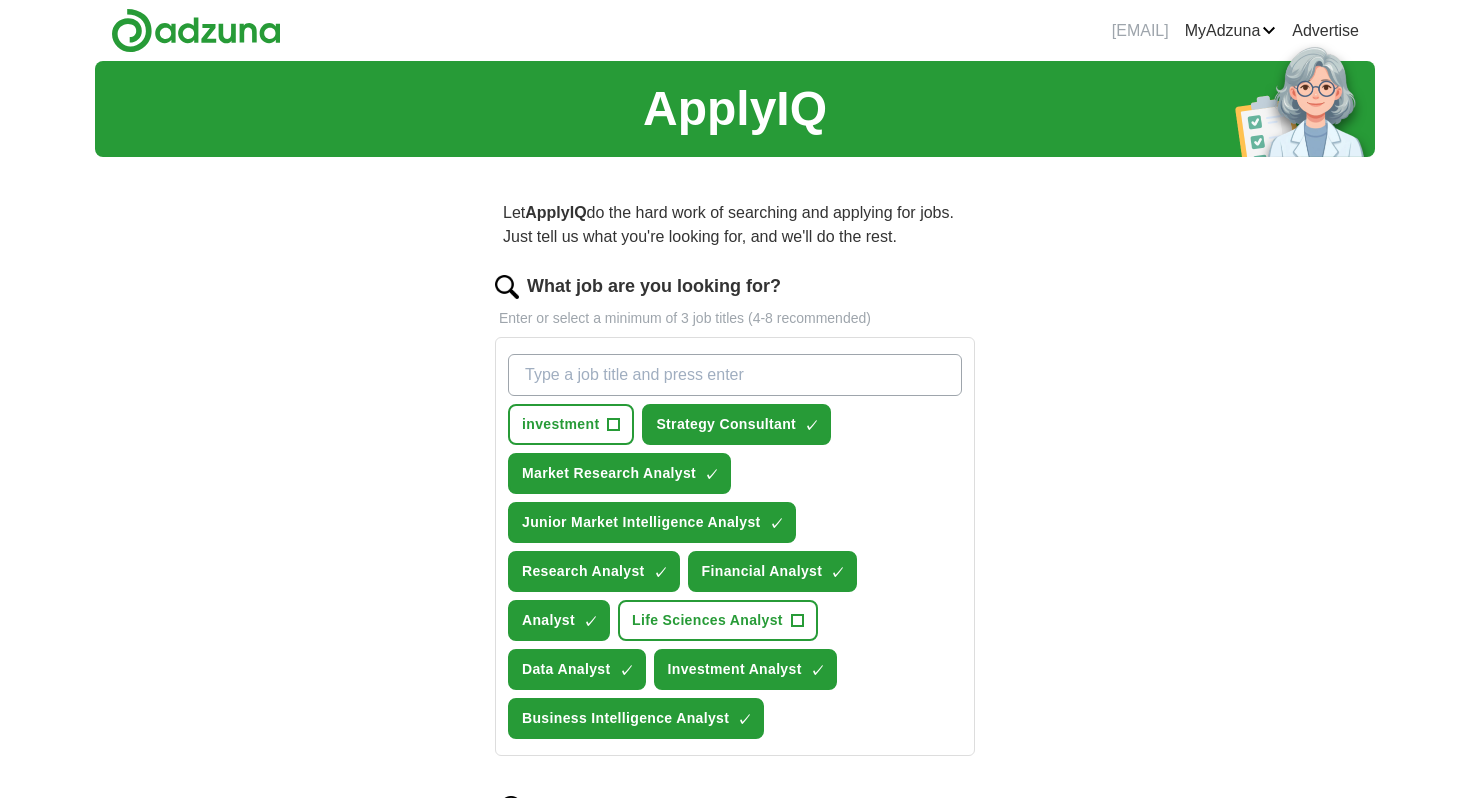 click on "What job are you looking for?" at bounding box center [735, 375] 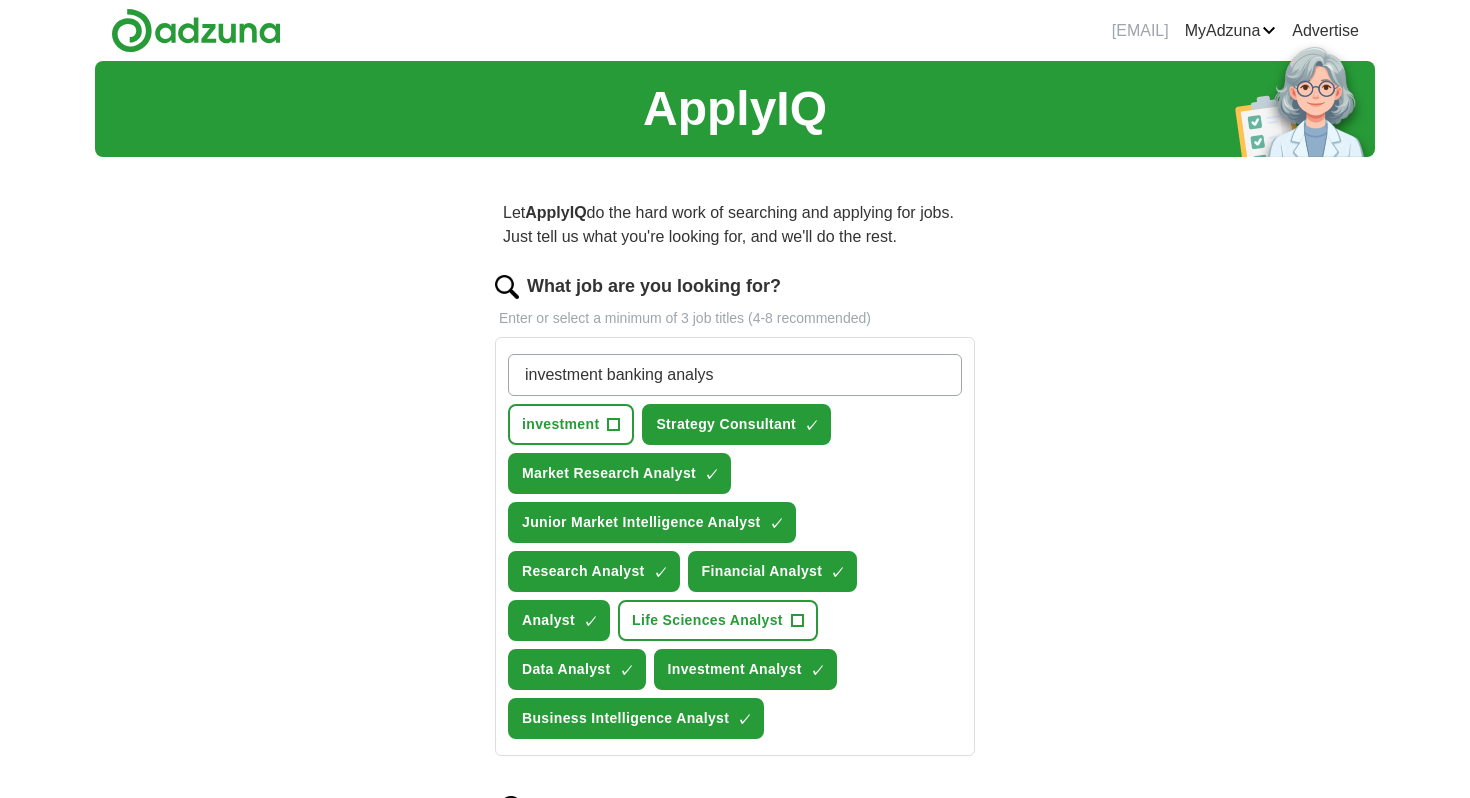 type on "investment banking analyst" 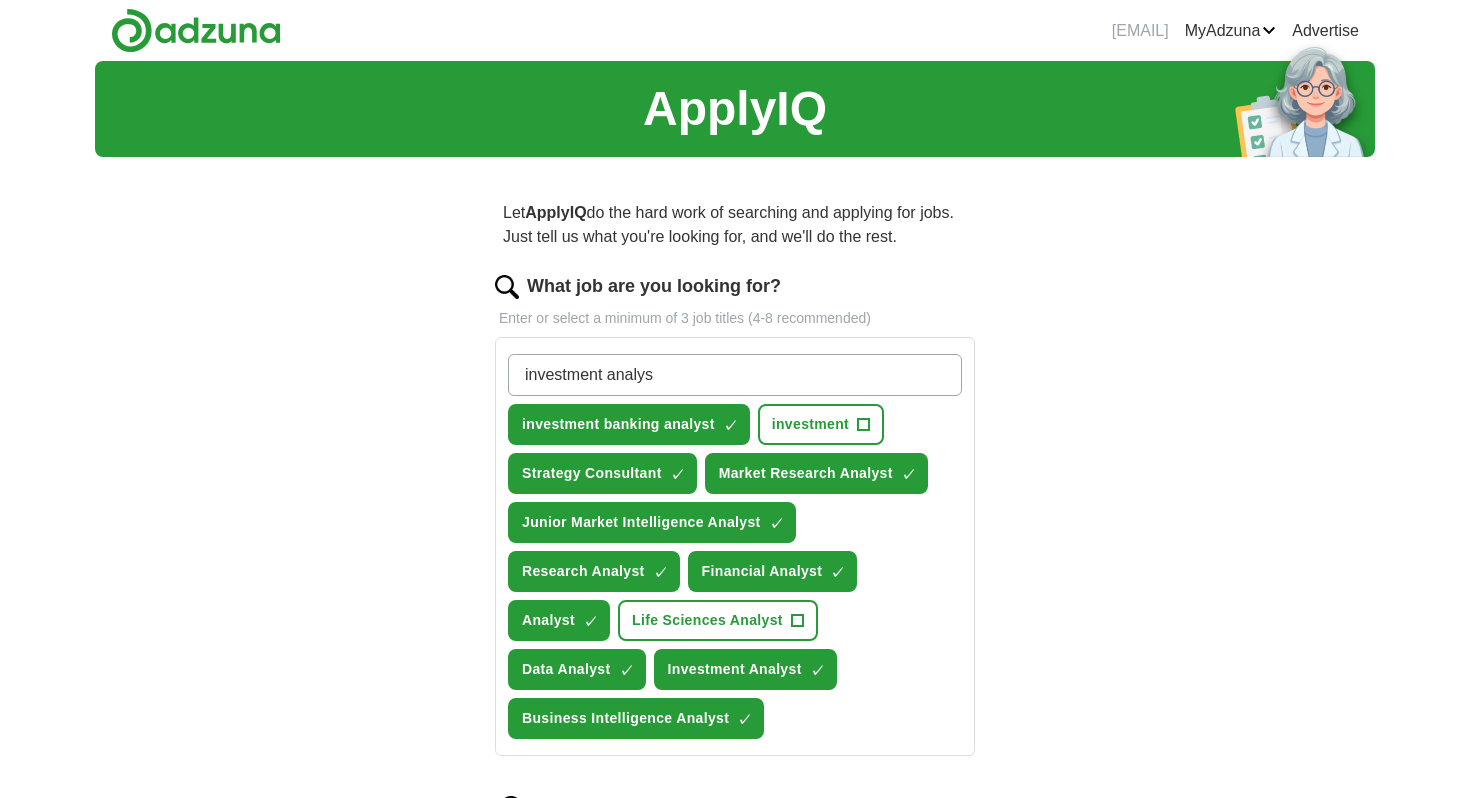 type on "investment analyst" 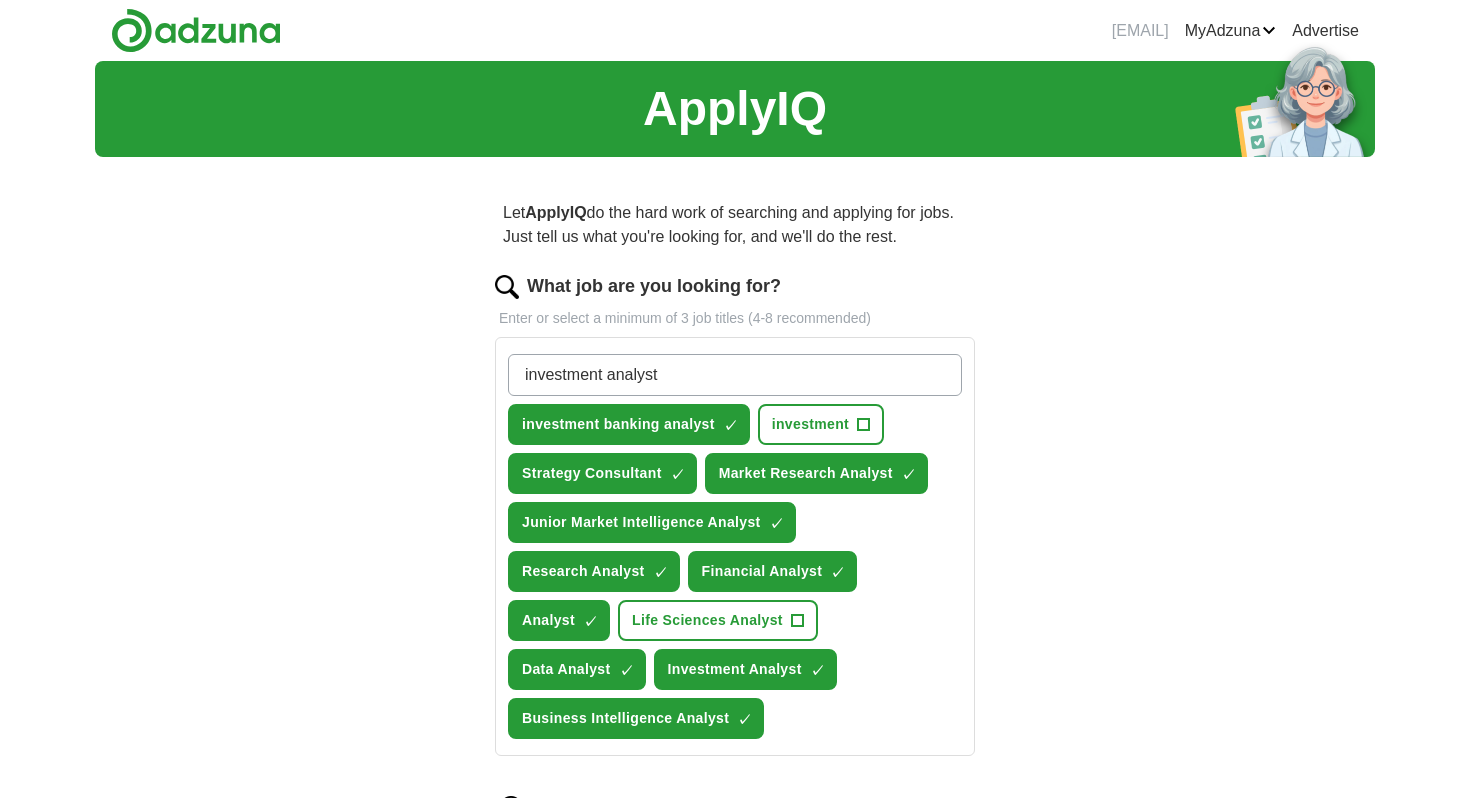 type 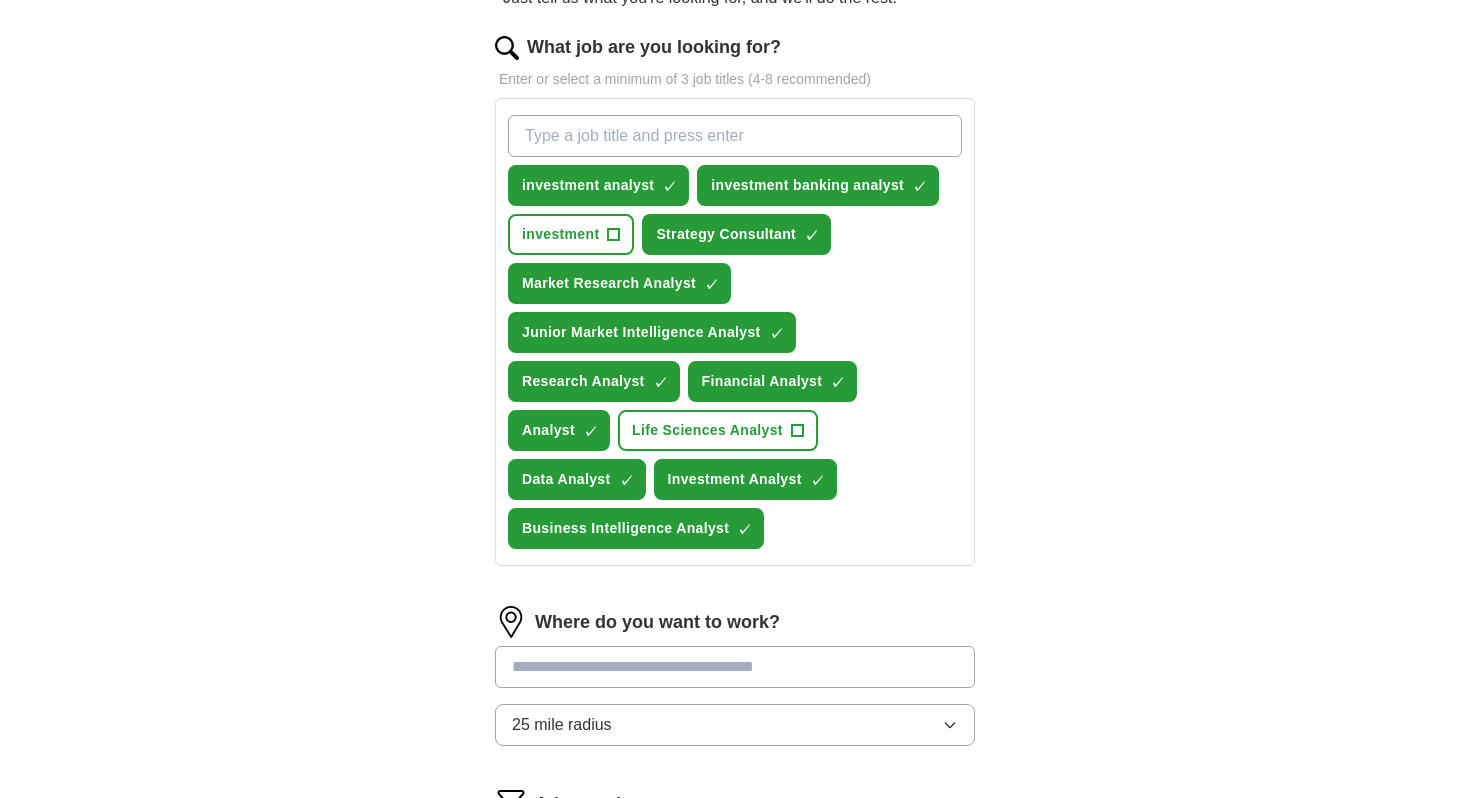 scroll, scrollTop: 471, scrollLeft: 0, axis: vertical 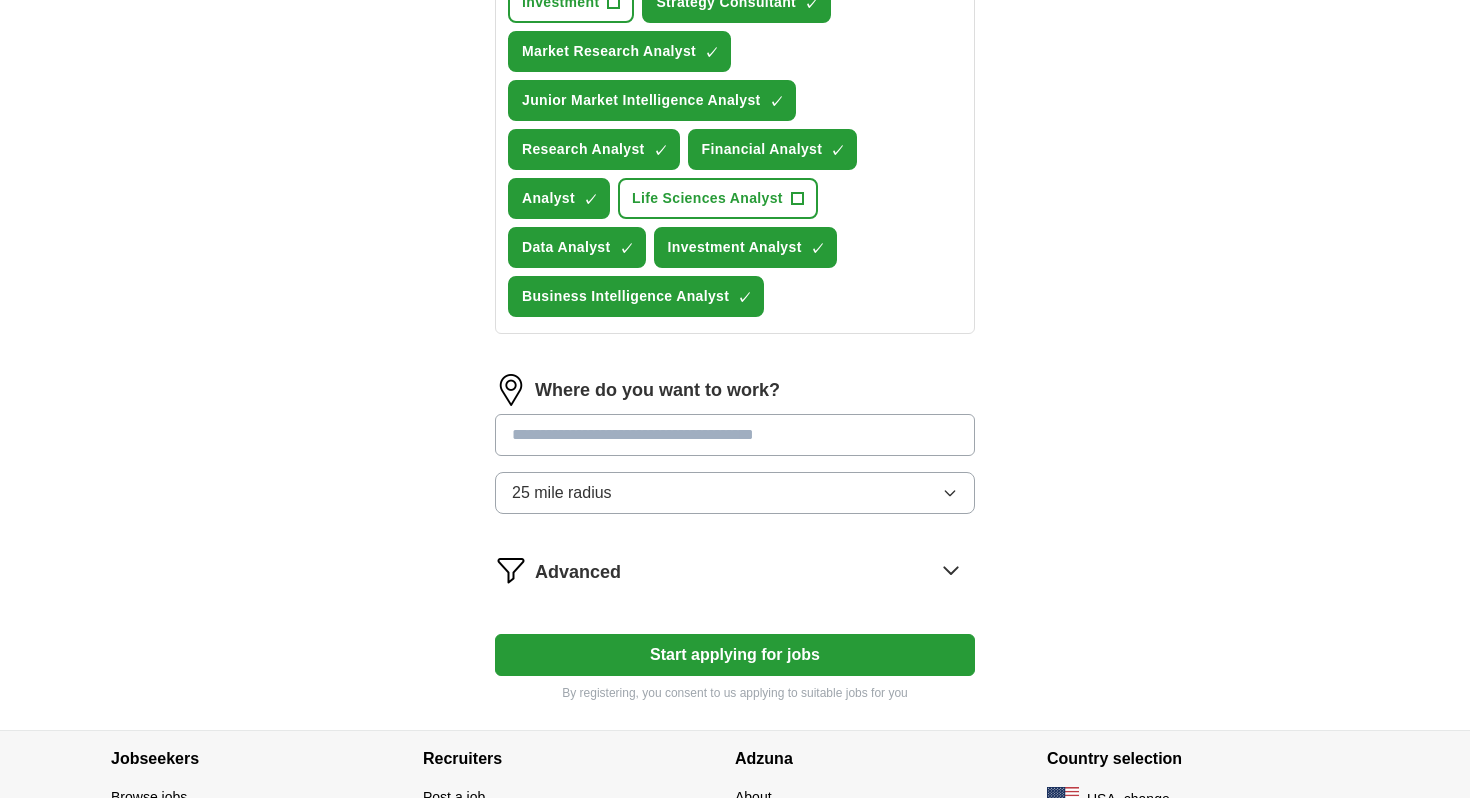 click on "Where do you want to work? 25 mile radius" at bounding box center (735, 452) 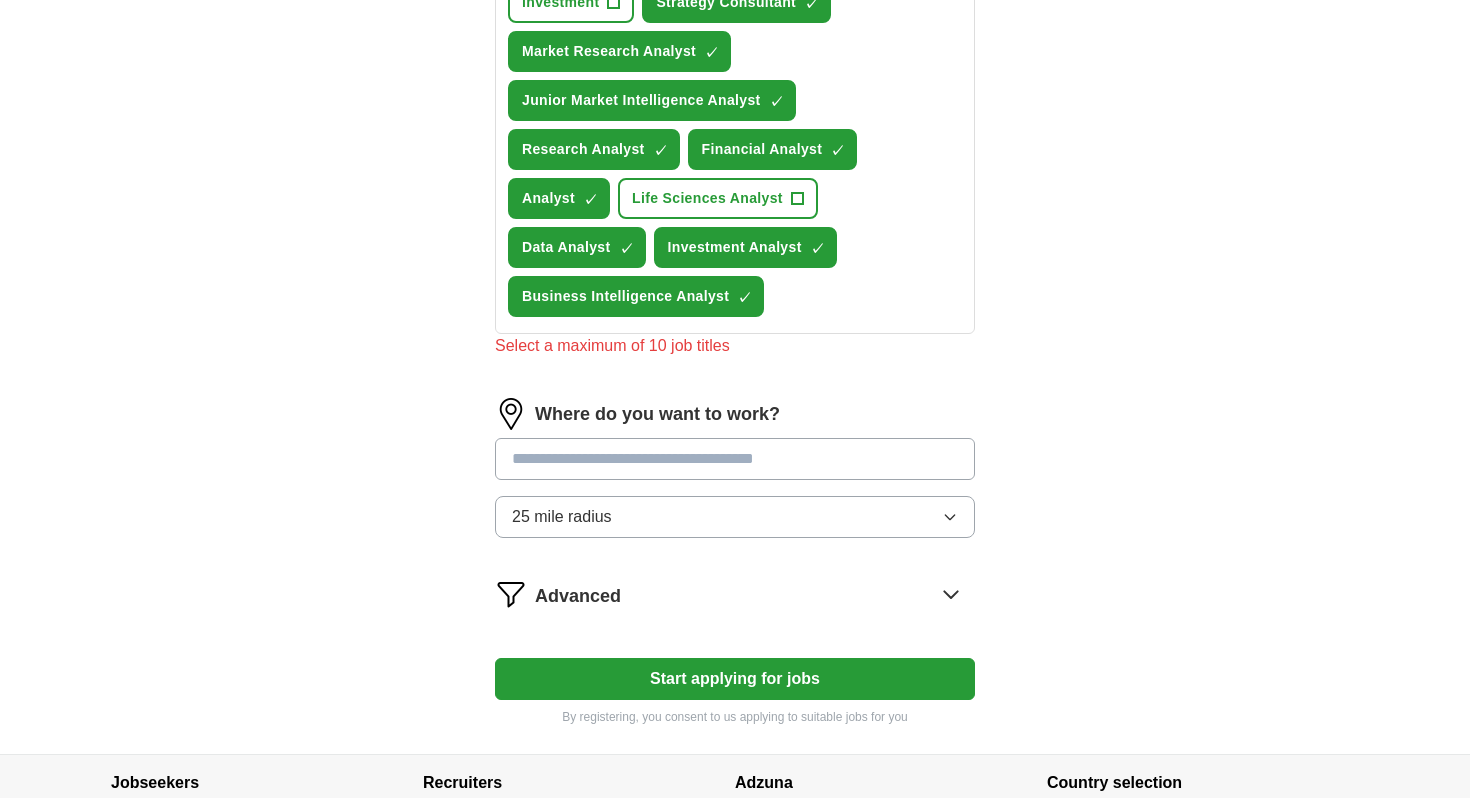 click at bounding box center (735, 459) 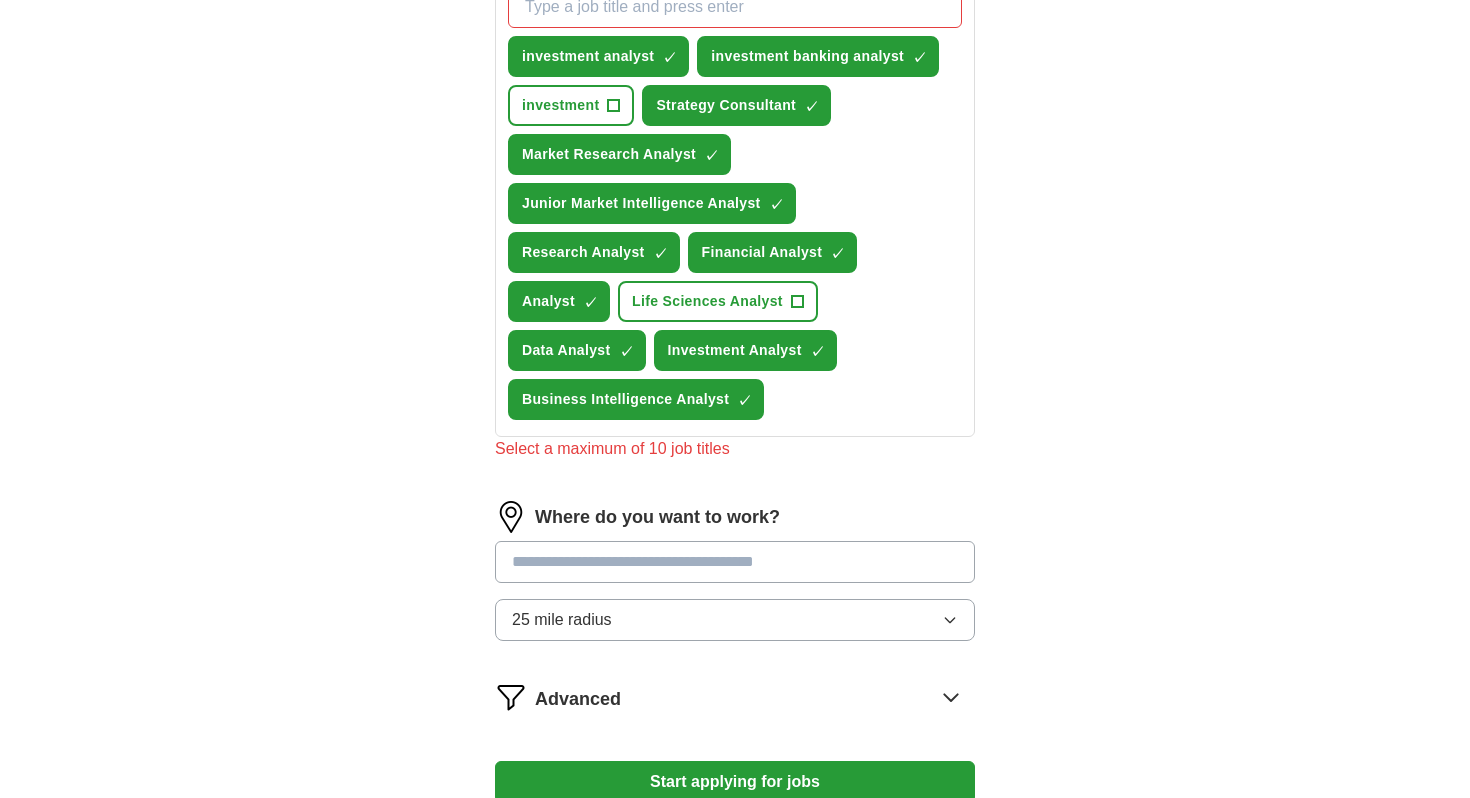 scroll, scrollTop: 272, scrollLeft: 0, axis: vertical 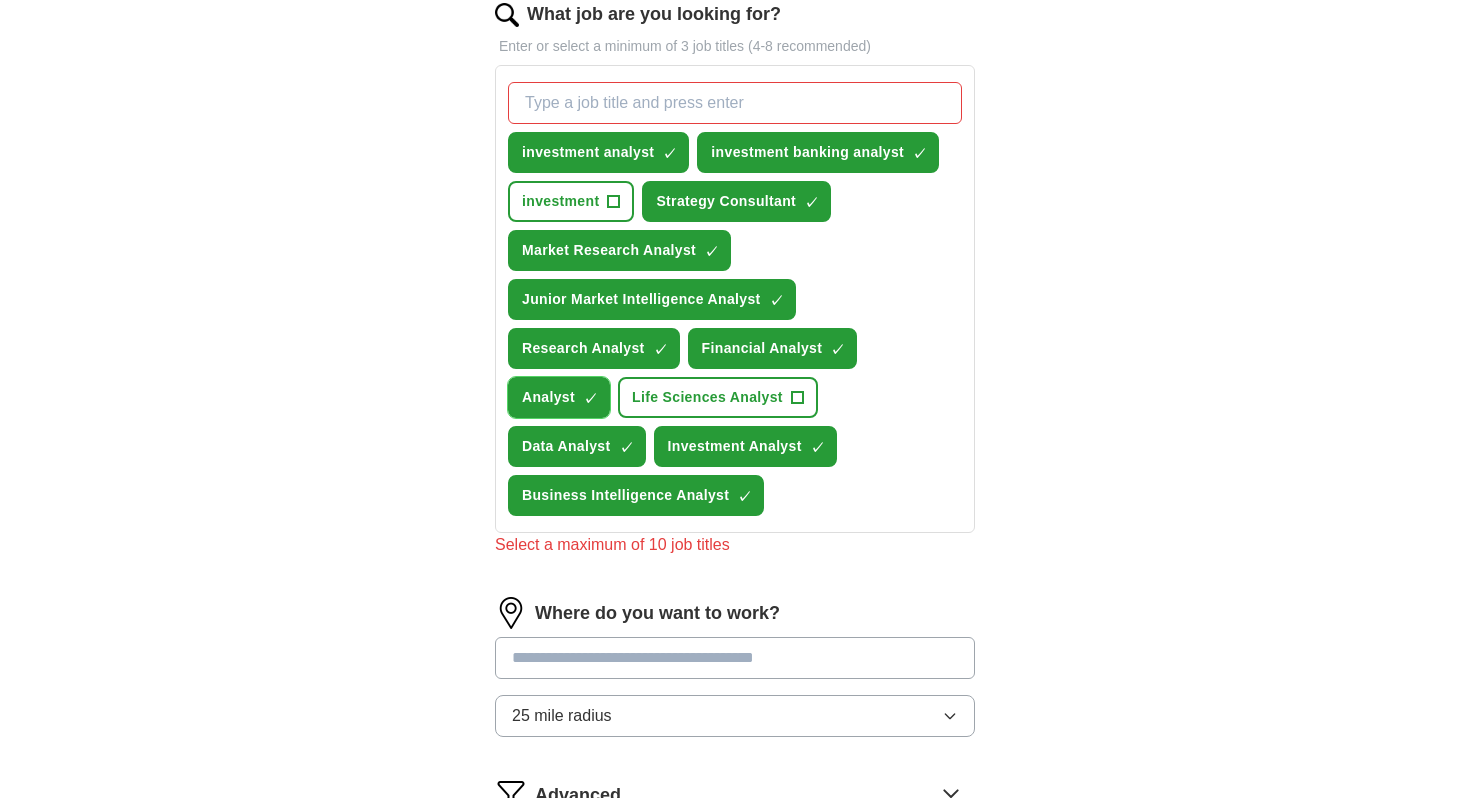 click on "Analyst ✓ ×" at bounding box center [559, 397] 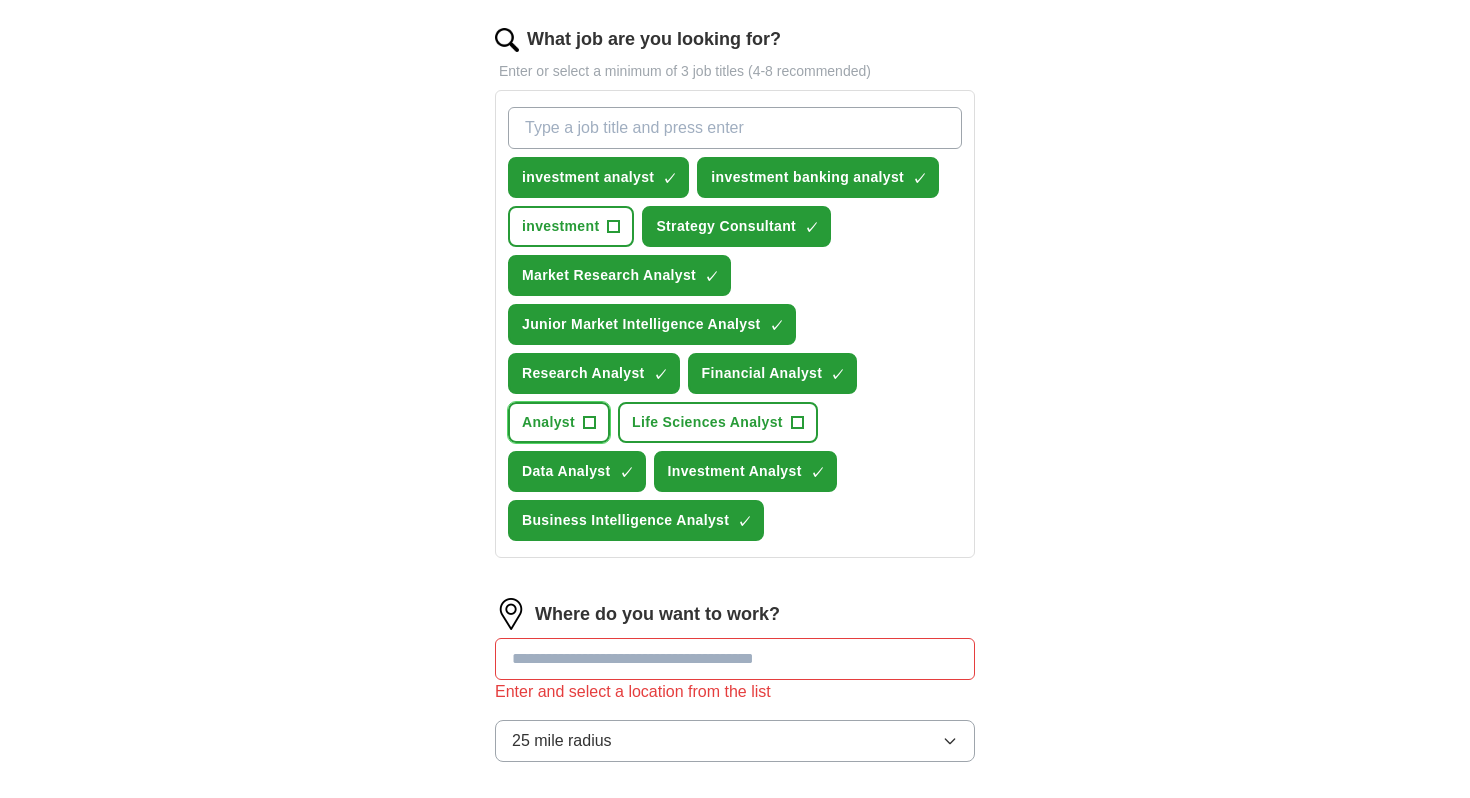 scroll, scrollTop: 250, scrollLeft: 0, axis: vertical 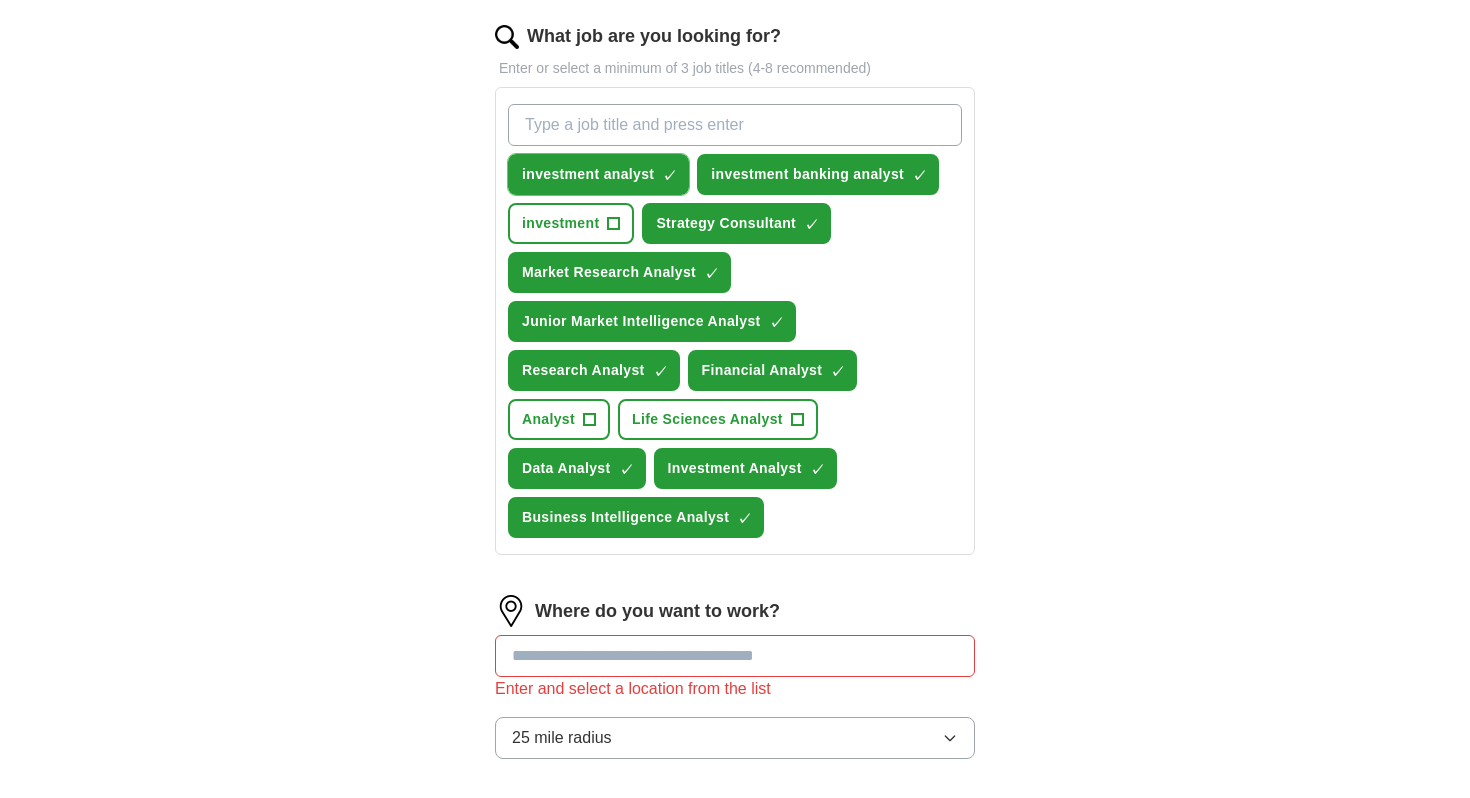 click on "investment analyst" at bounding box center [588, 174] 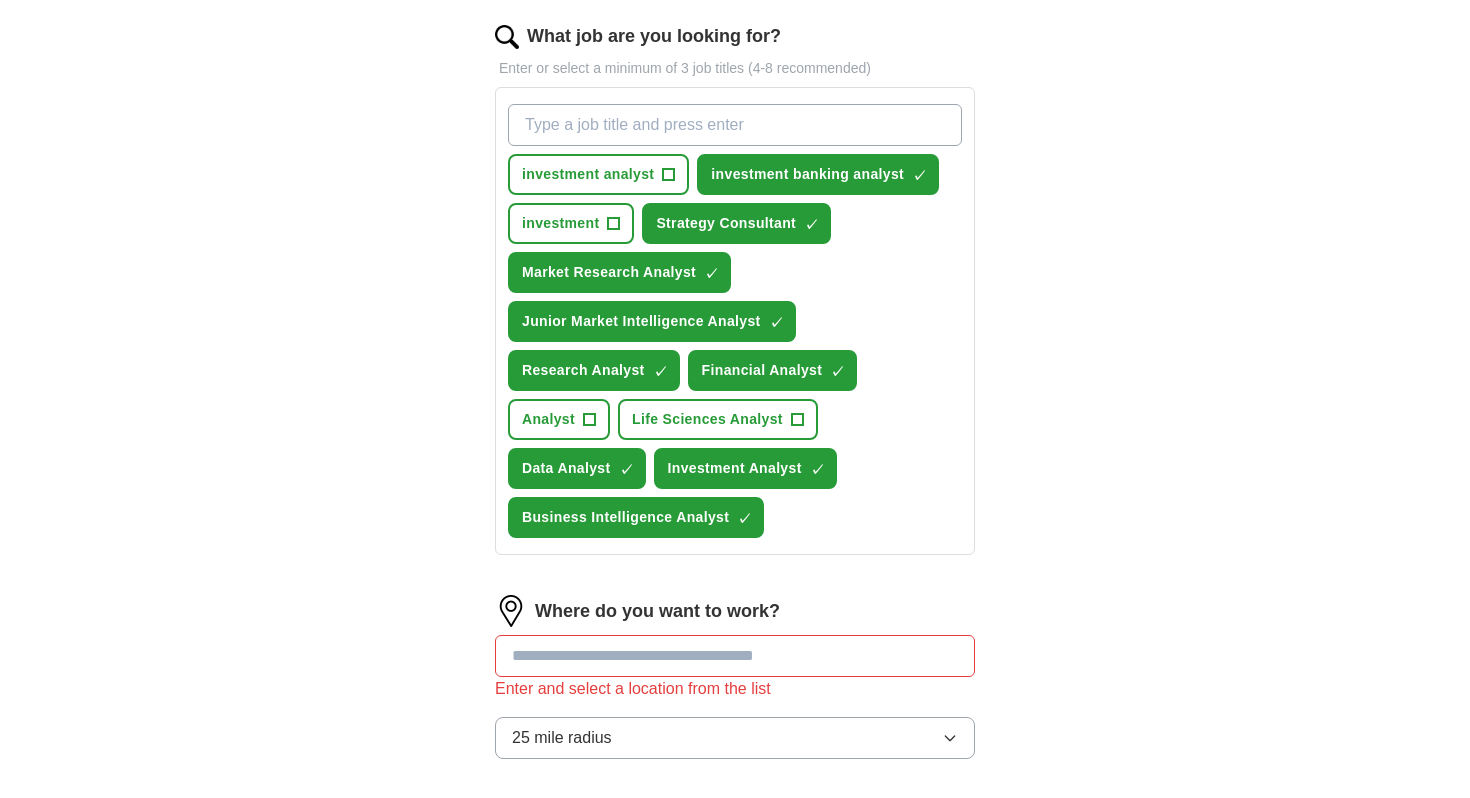 click at bounding box center [735, 656] 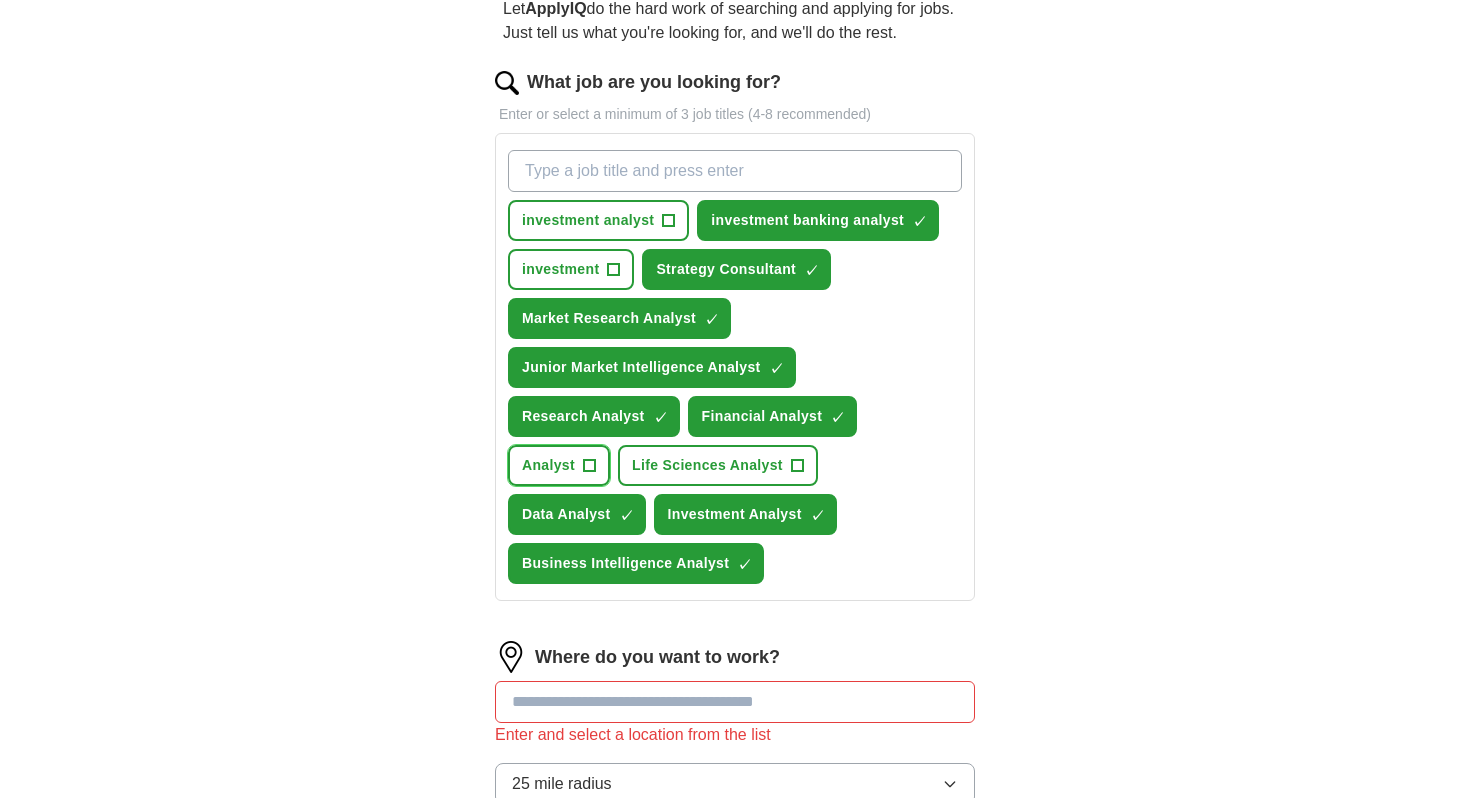 click on "+" at bounding box center (590, 466) 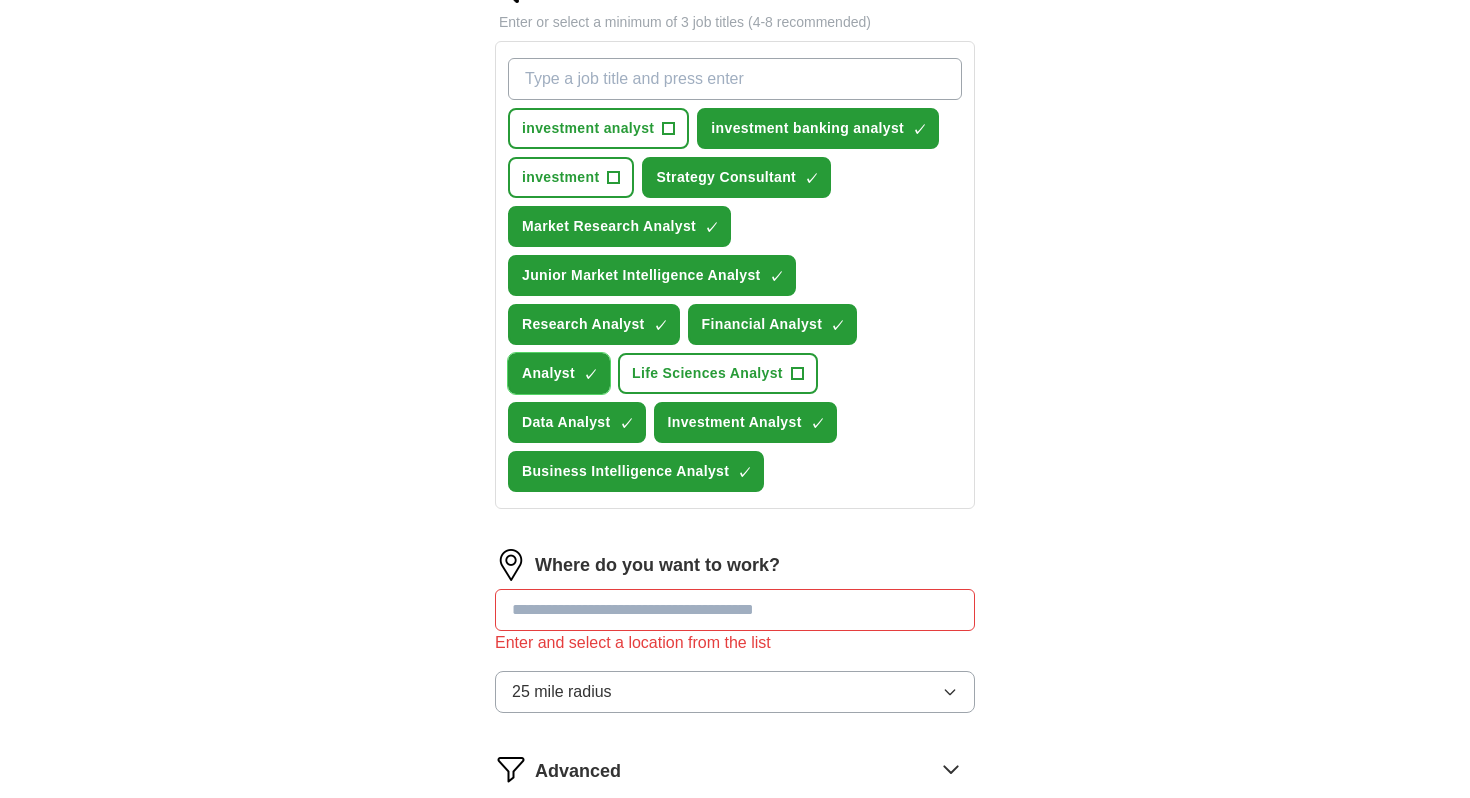 scroll, scrollTop: 339, scrollLeft: 0, axis: vertical 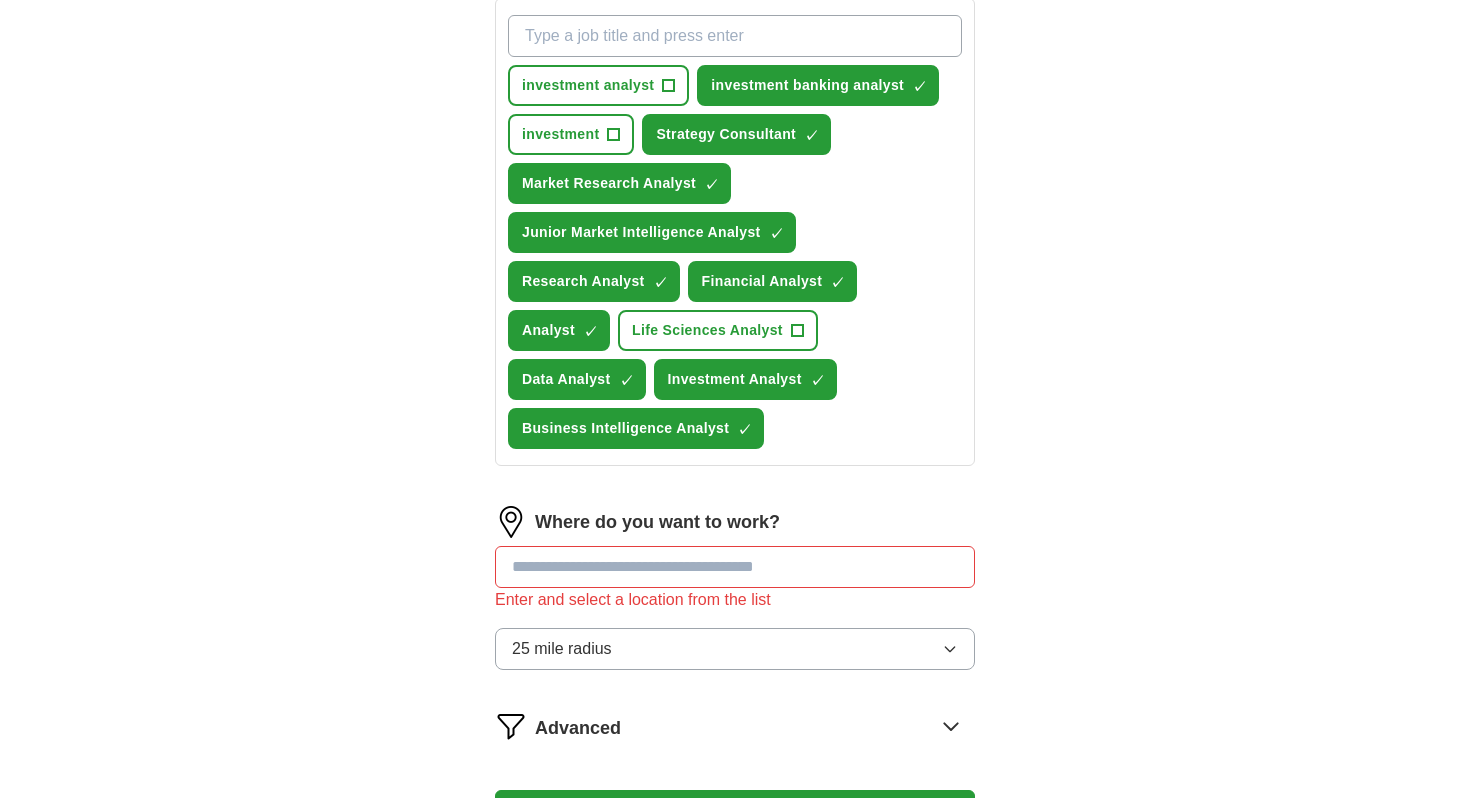 click at bounding box center (735, 567) 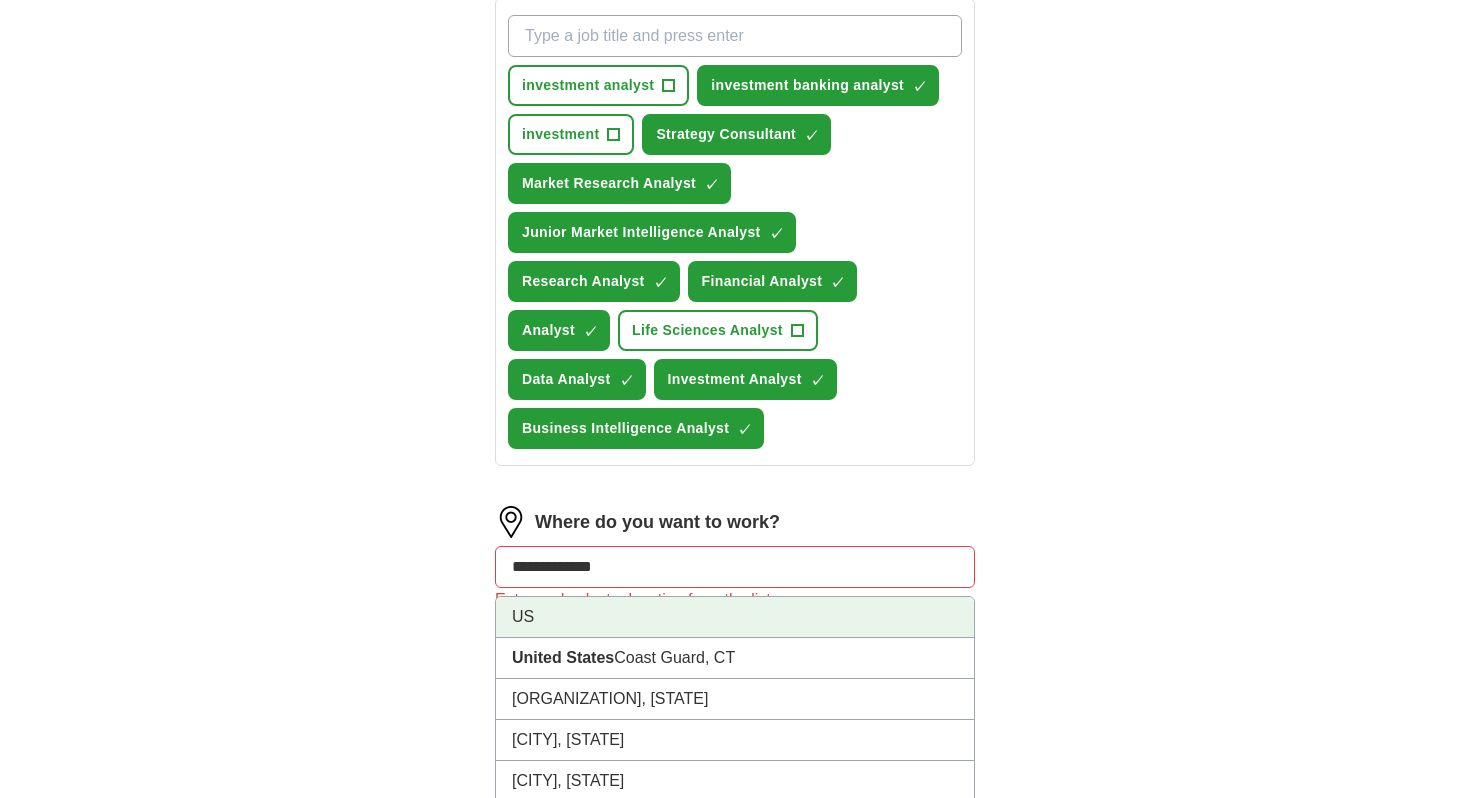 type on "**********" 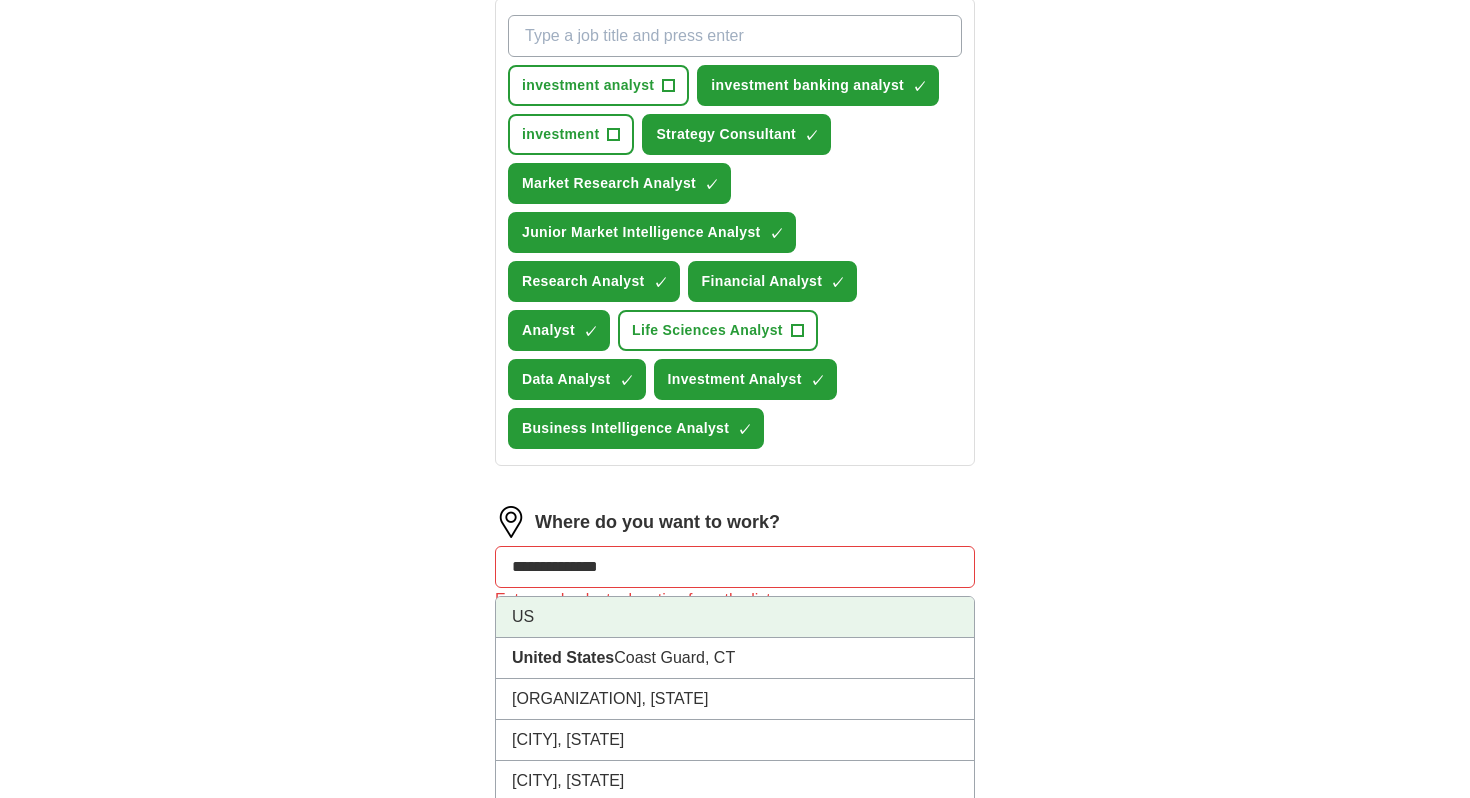 click on "US" at bounding box center [735, 617] 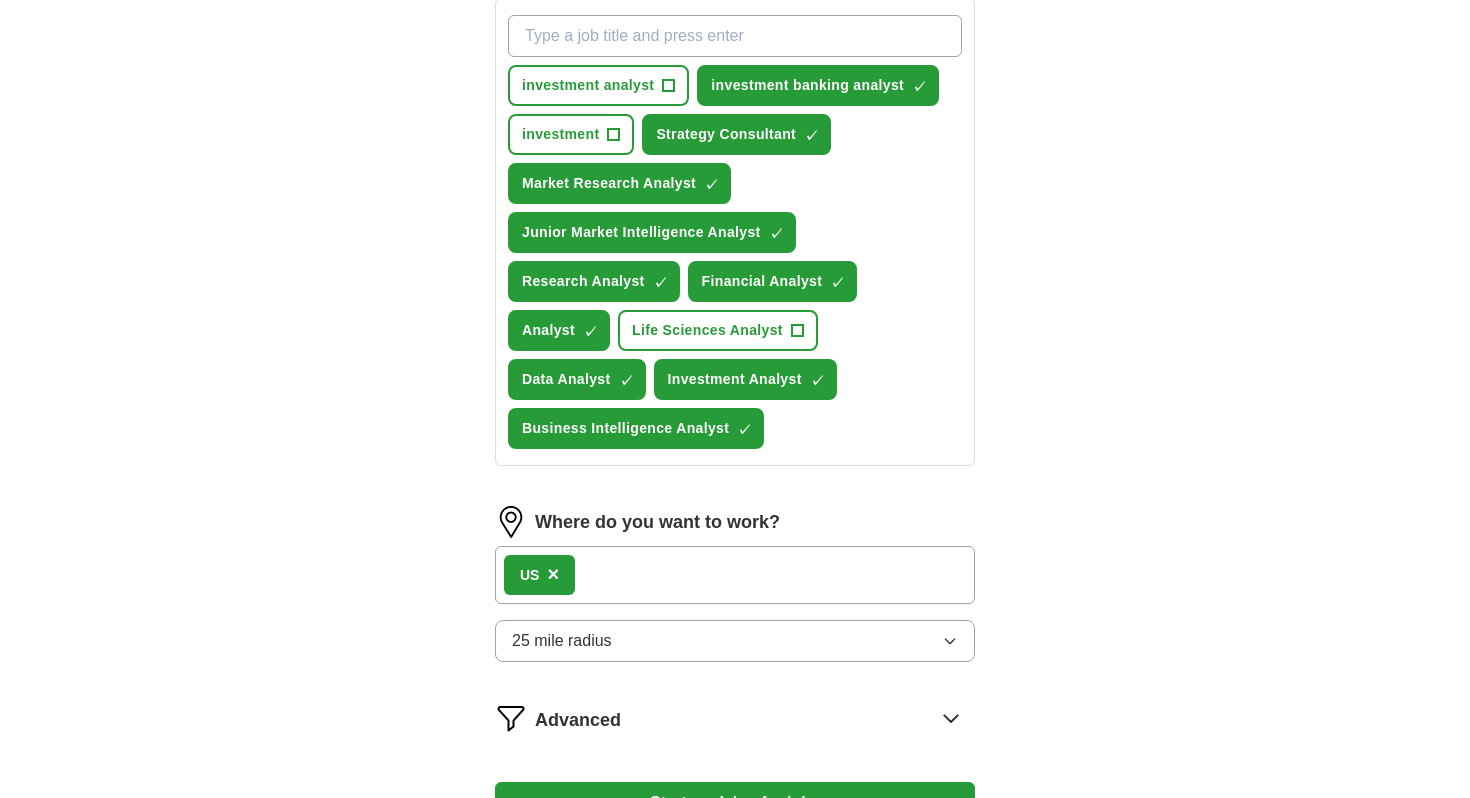 click on "25 mile radius" at bounding box center (735, 641) 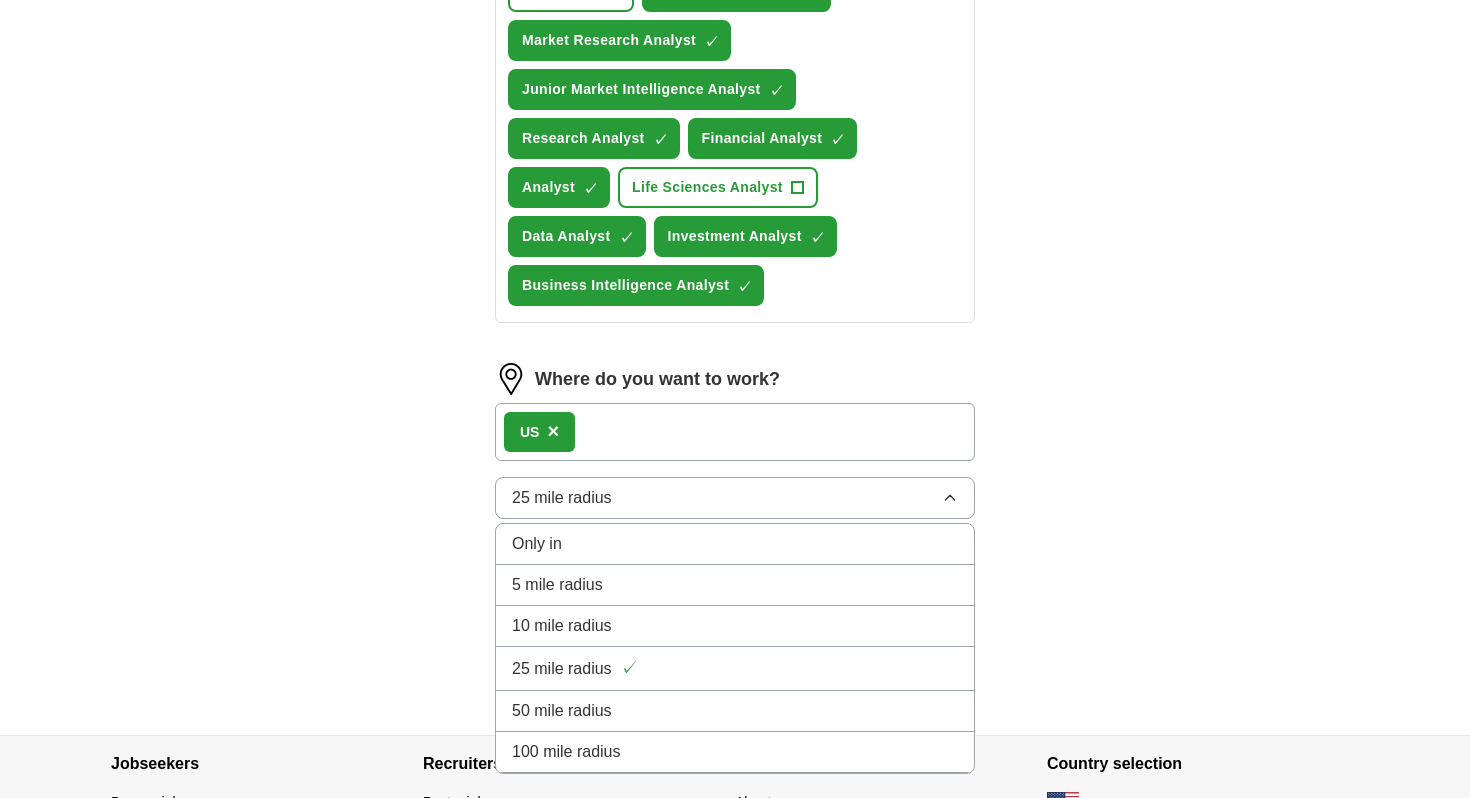 scroll, scrollTop: 424, scrollLeft: 0, axis: vertical 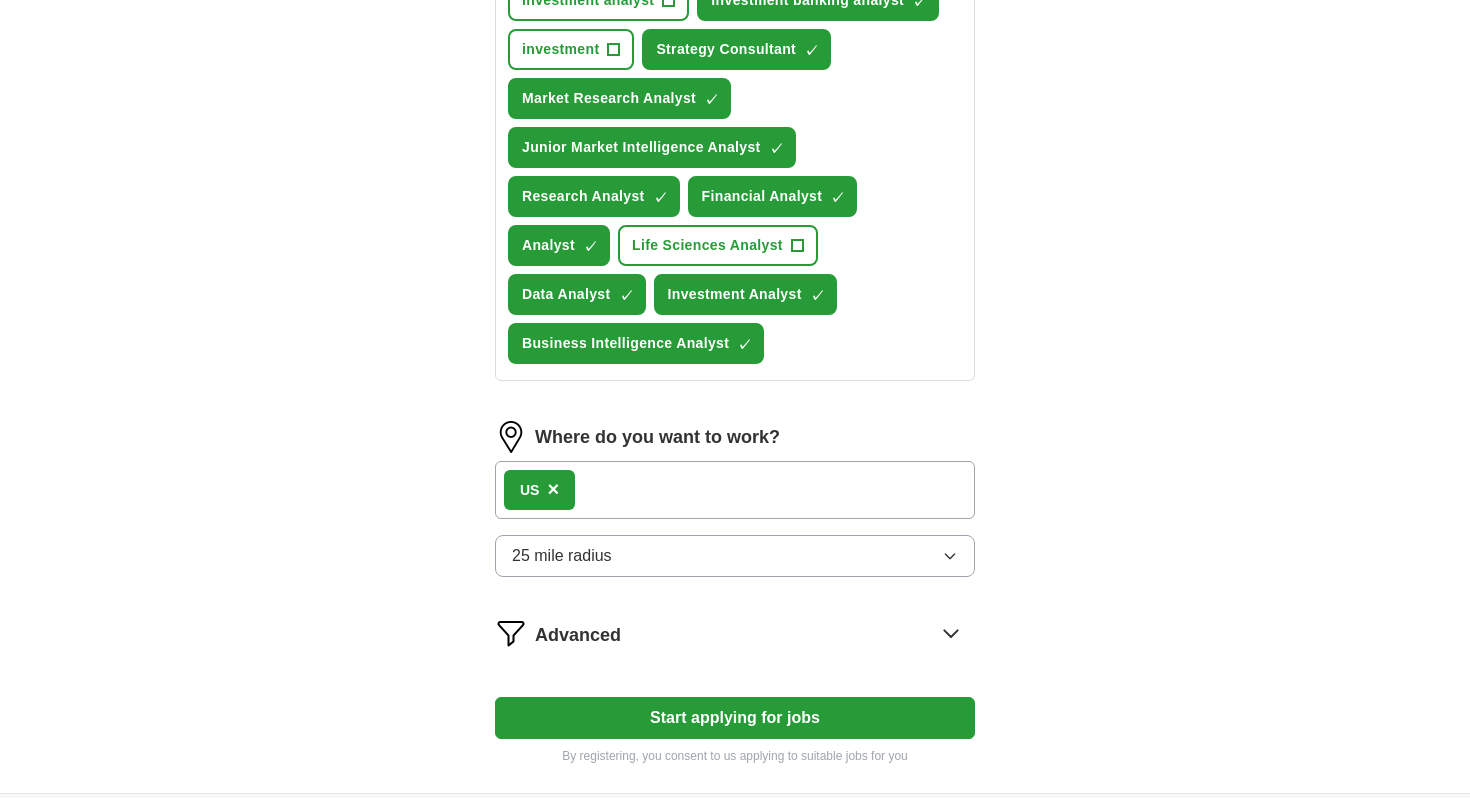click on "×" at bounding box center (553, 489) 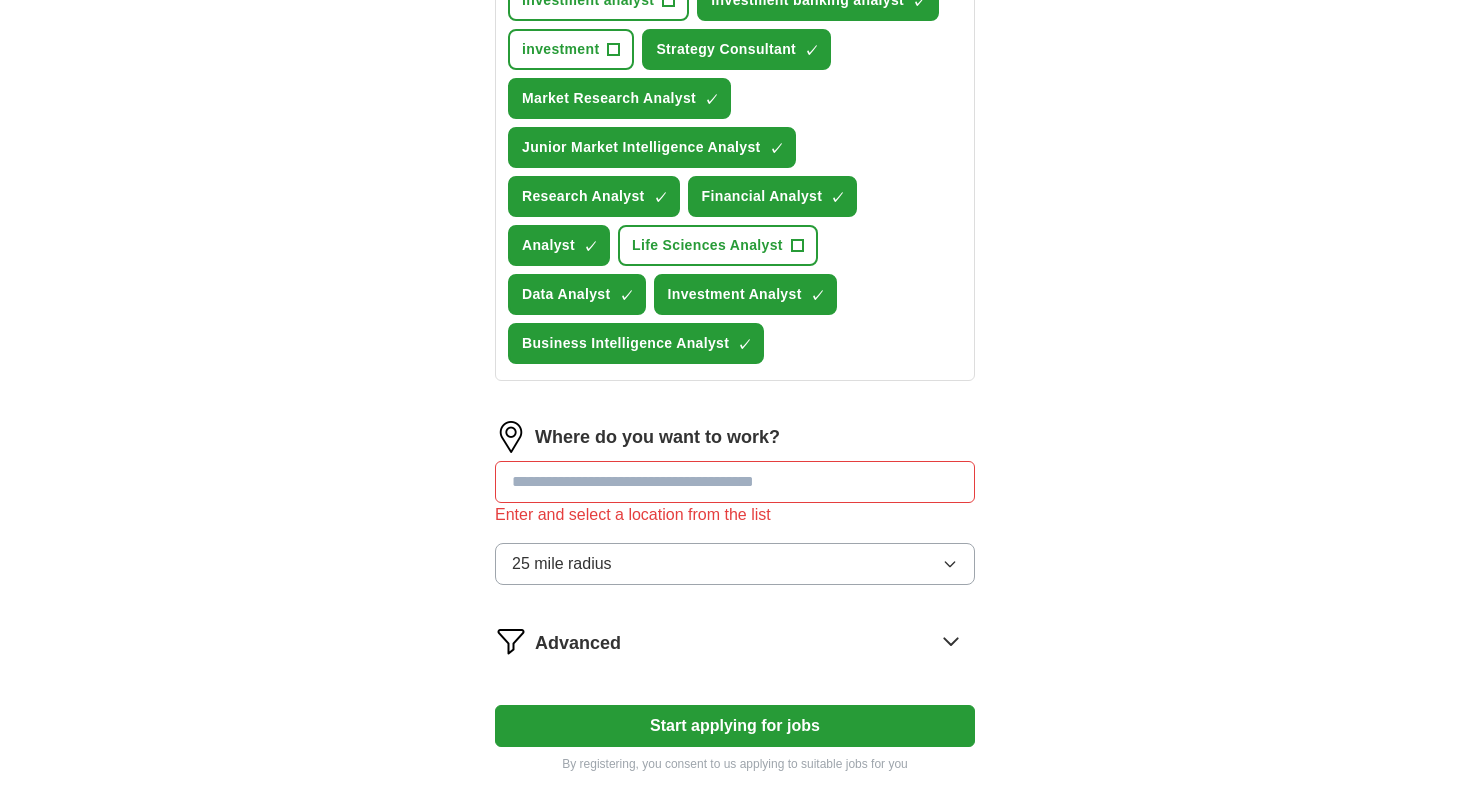 click on "Advanced" at bounding box center [578, 643] 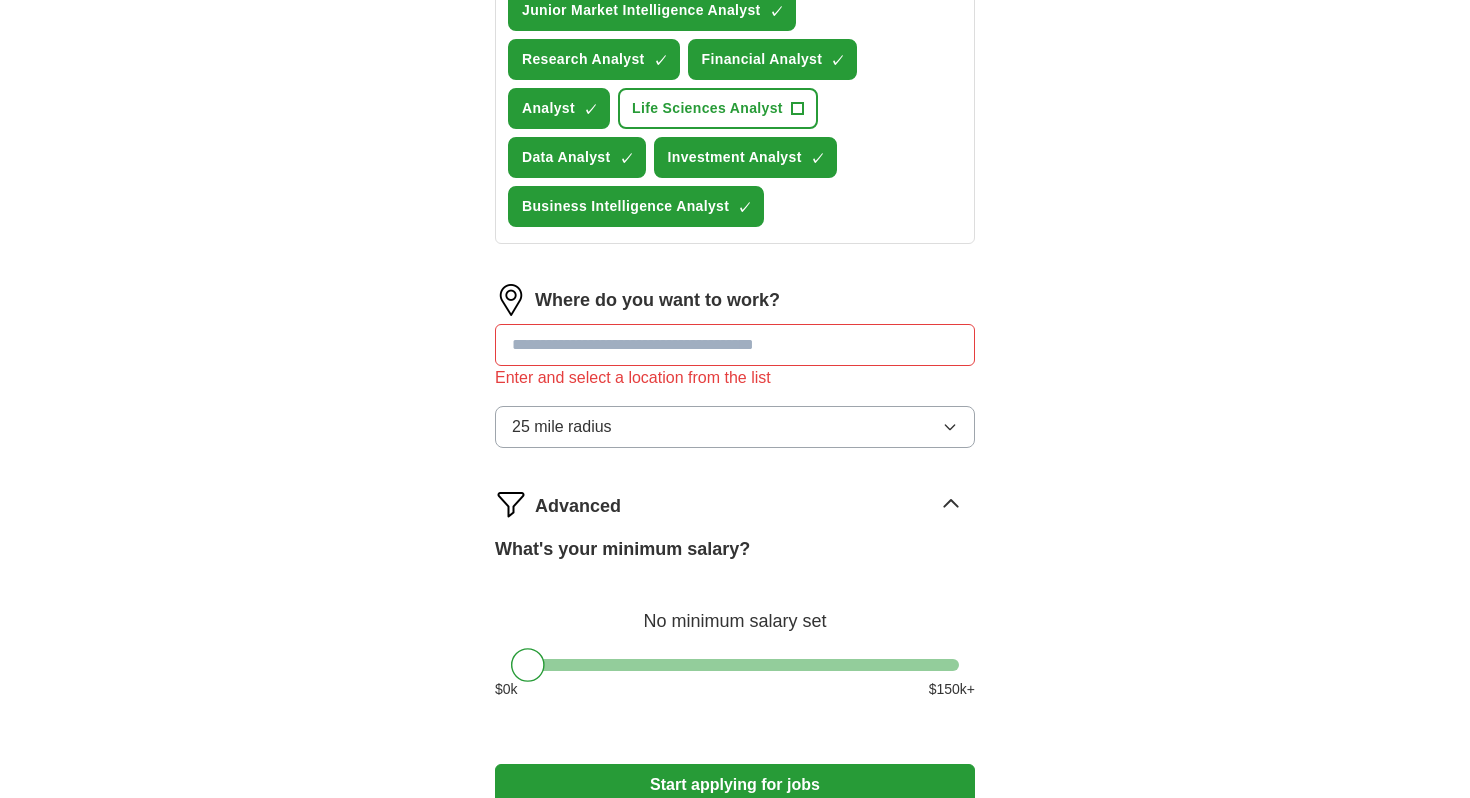 scroll, scrollTop: 776, scrollLeft: 0, axis: vertical 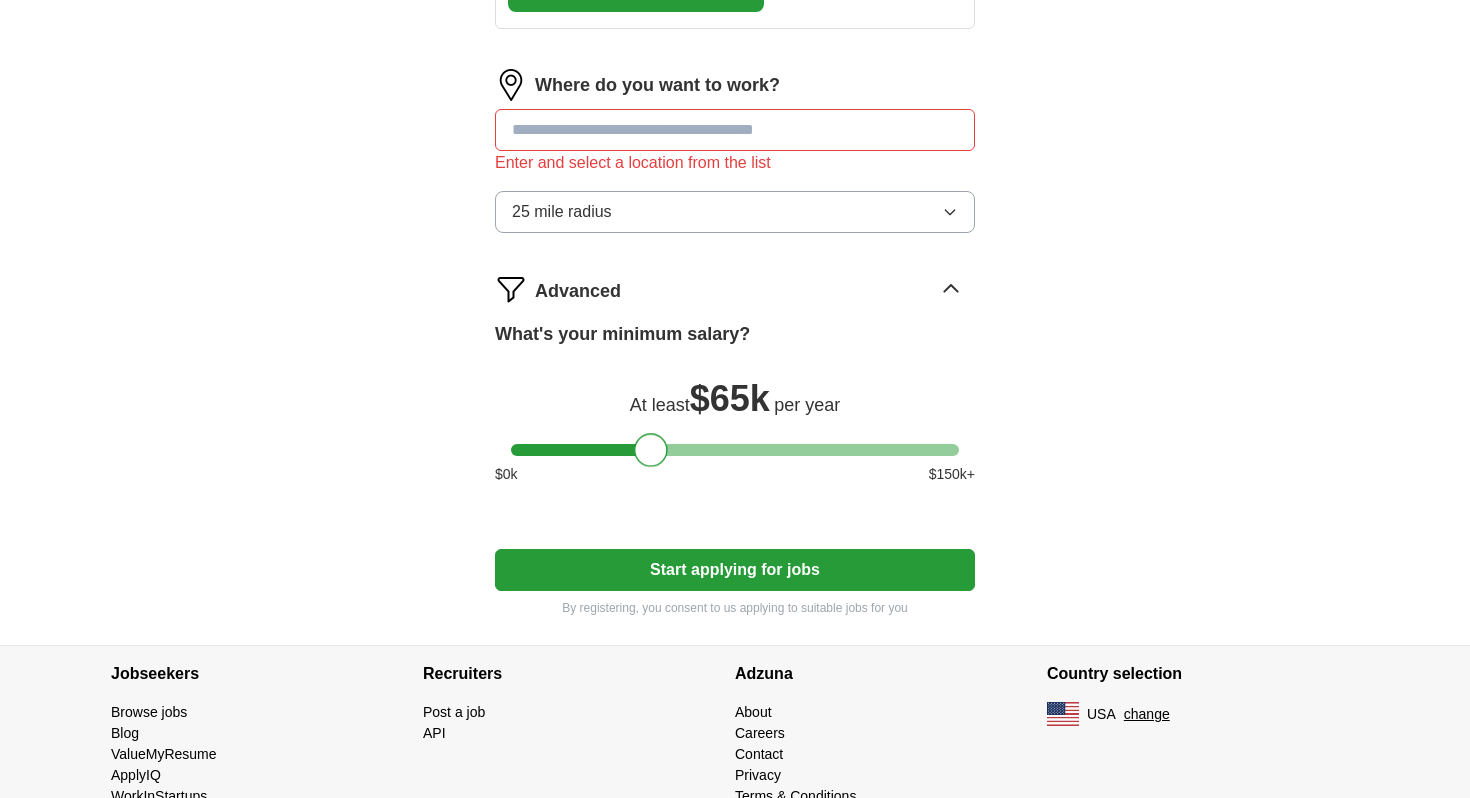 drag, startPoint x: 530, startPoint y: 409, endPoint x: 655, endPoint y: 410, distance: 125.004 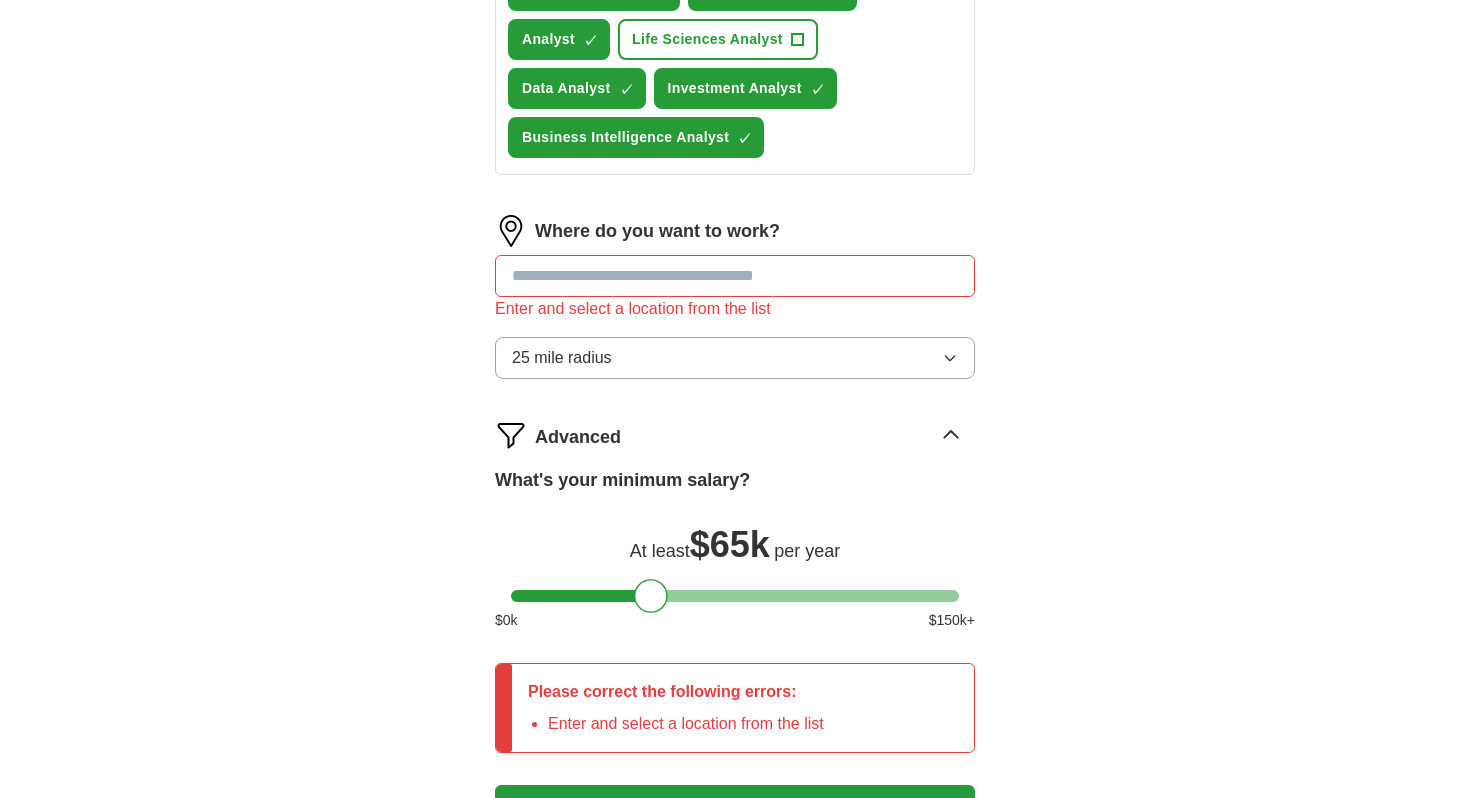 scroll, scrollTop: 616, scrollLeft: 0, axis: vertical 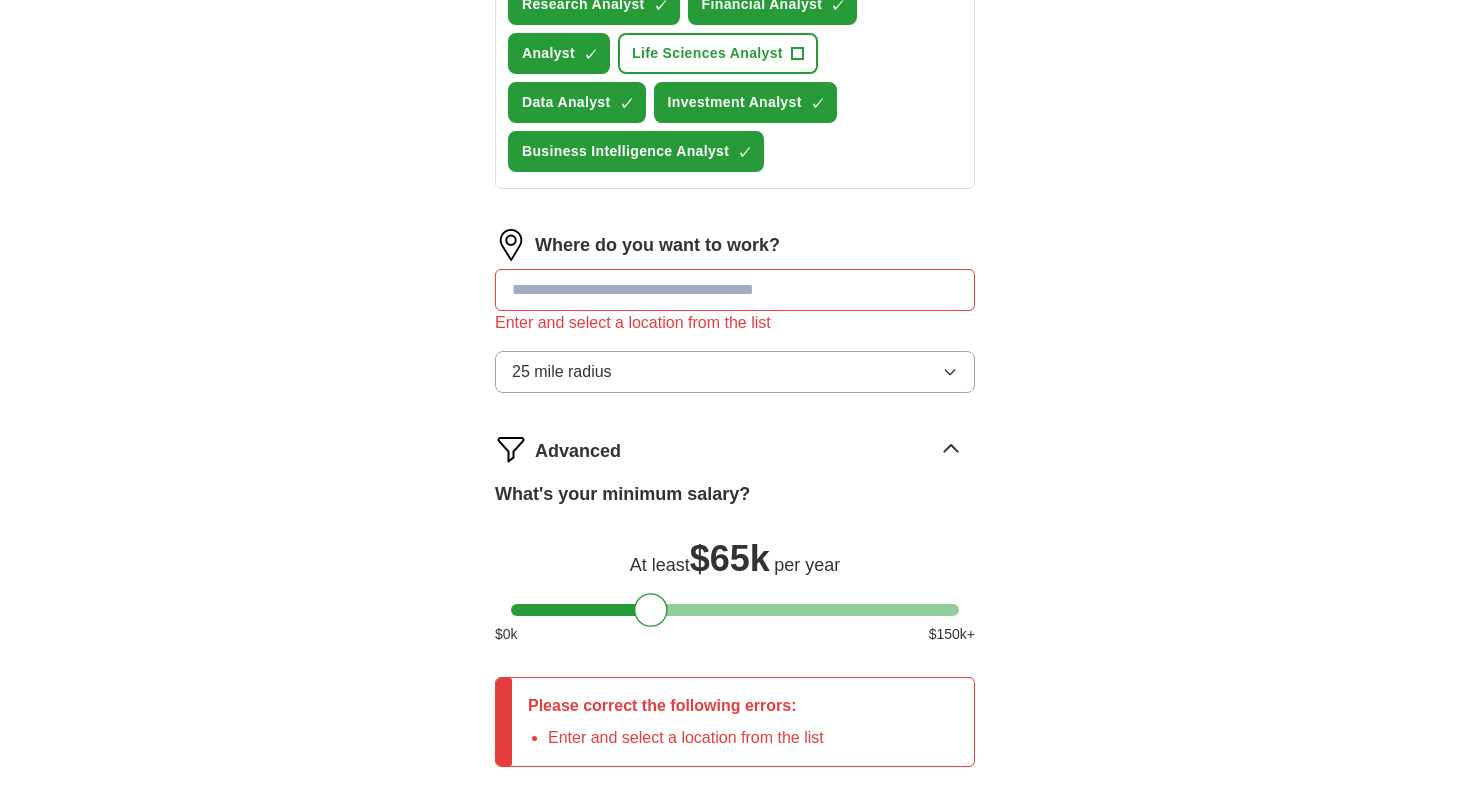 click on "Where do you want to work?" at bounding box center (657, 245) 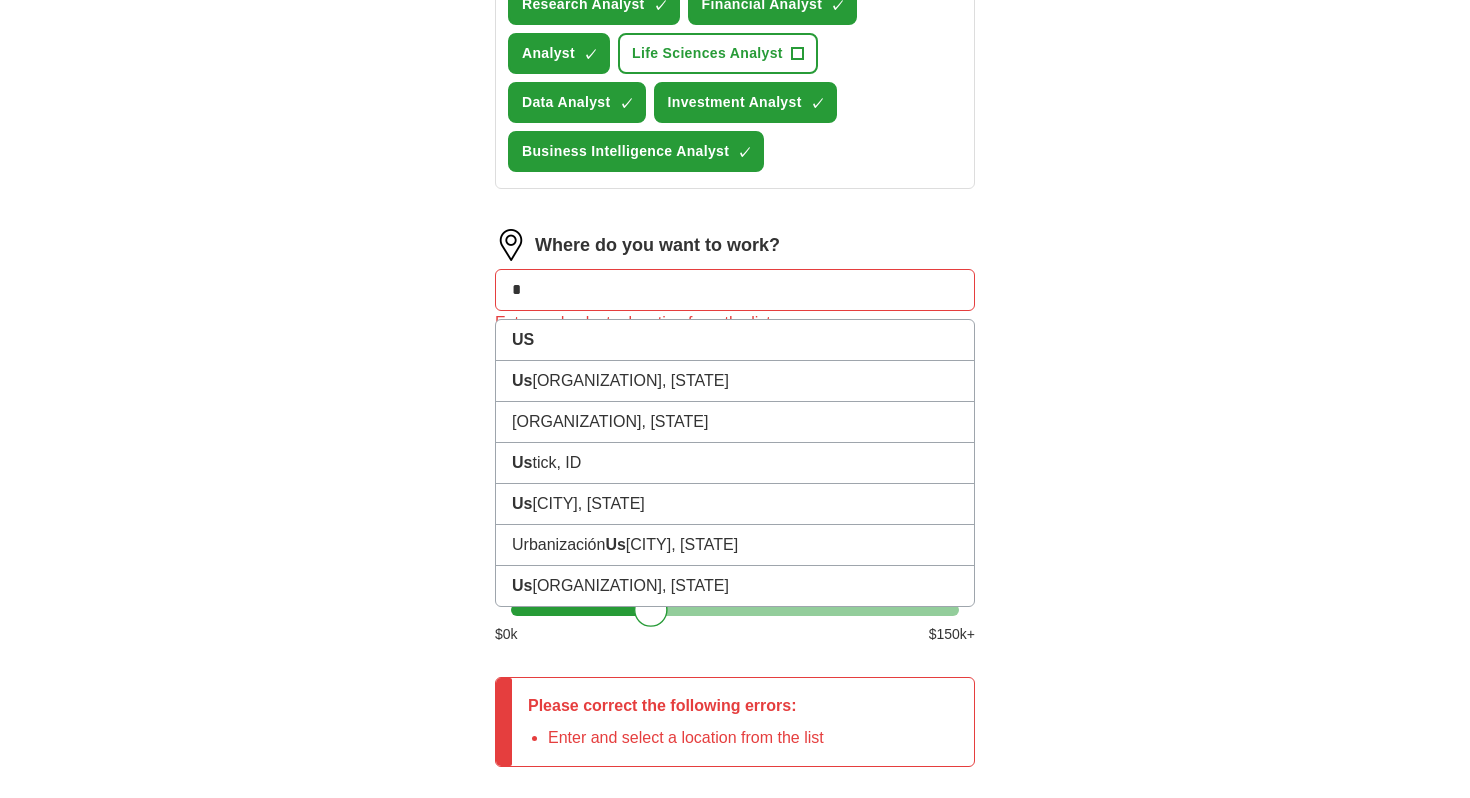 type on "*" 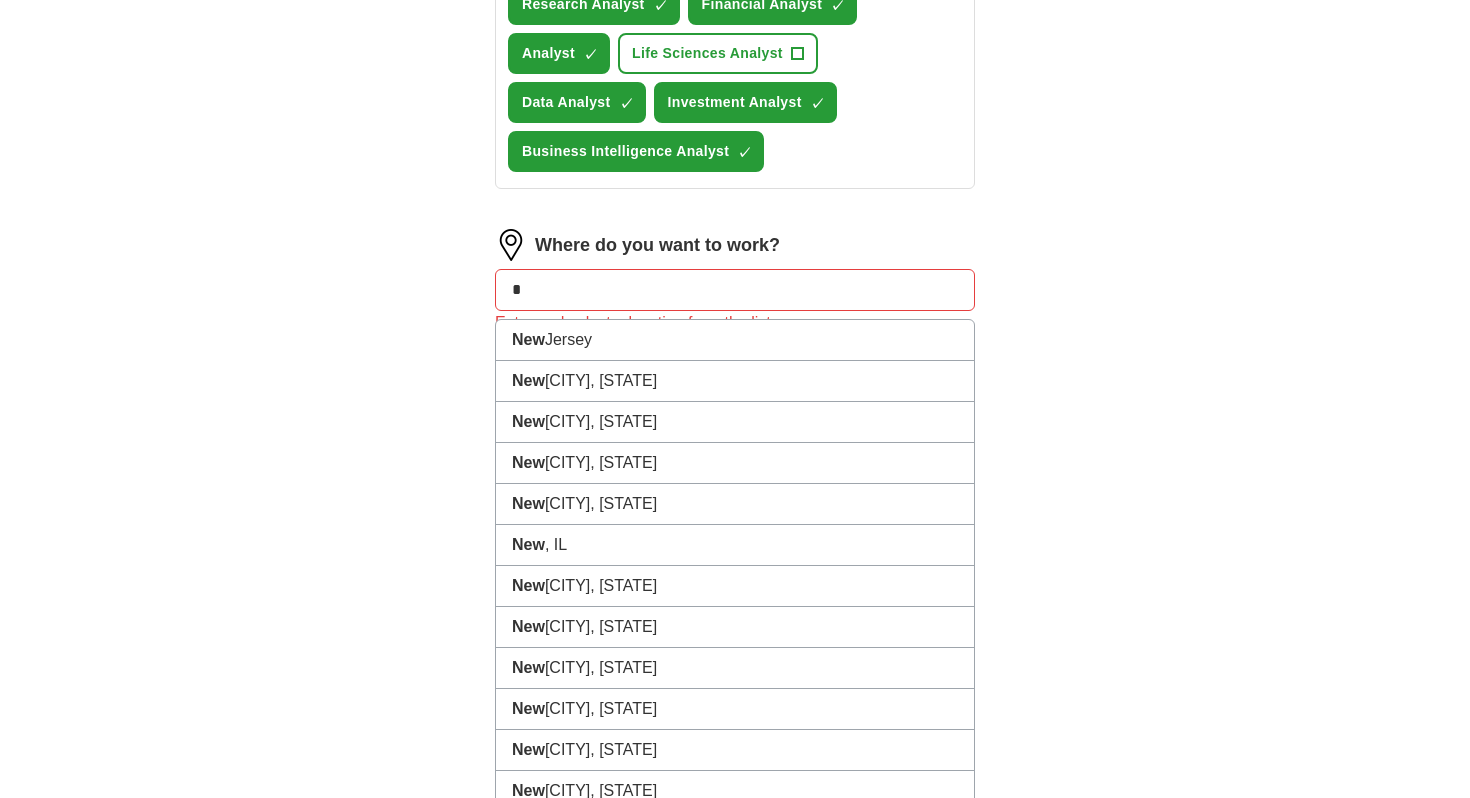 type on "*" 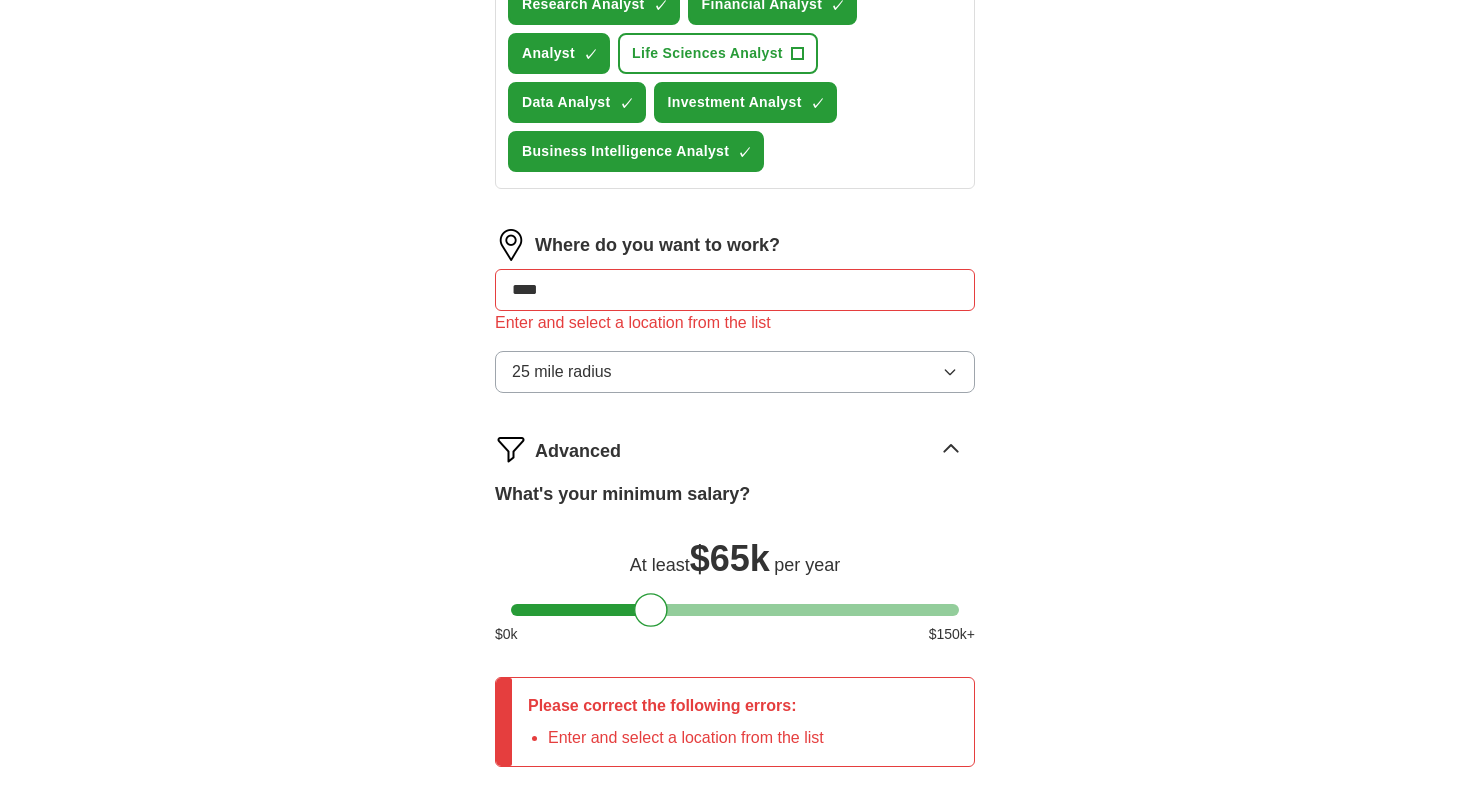 type on "*****" 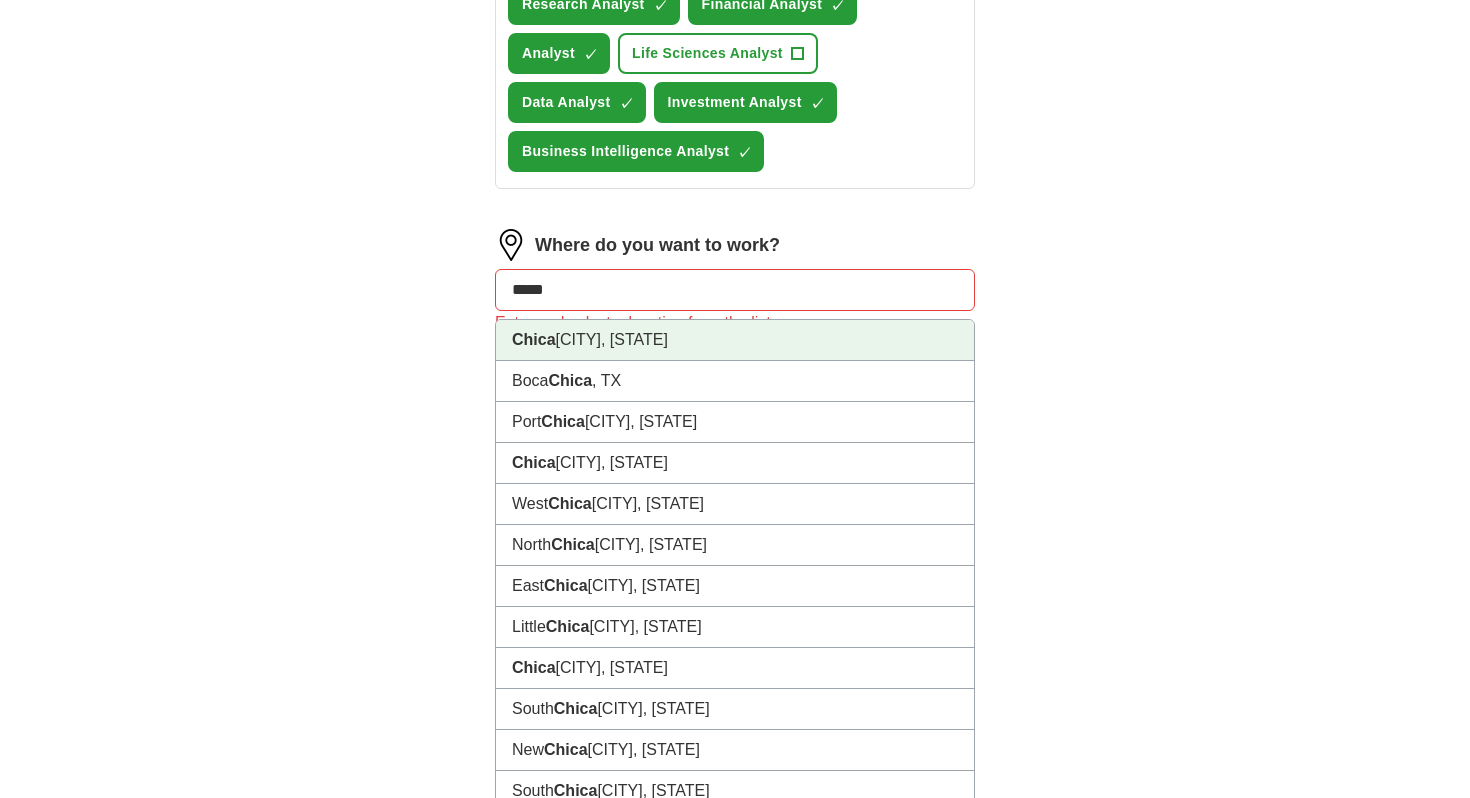 click on "[CITY], [STATE]" at bounding box center (735, 340) 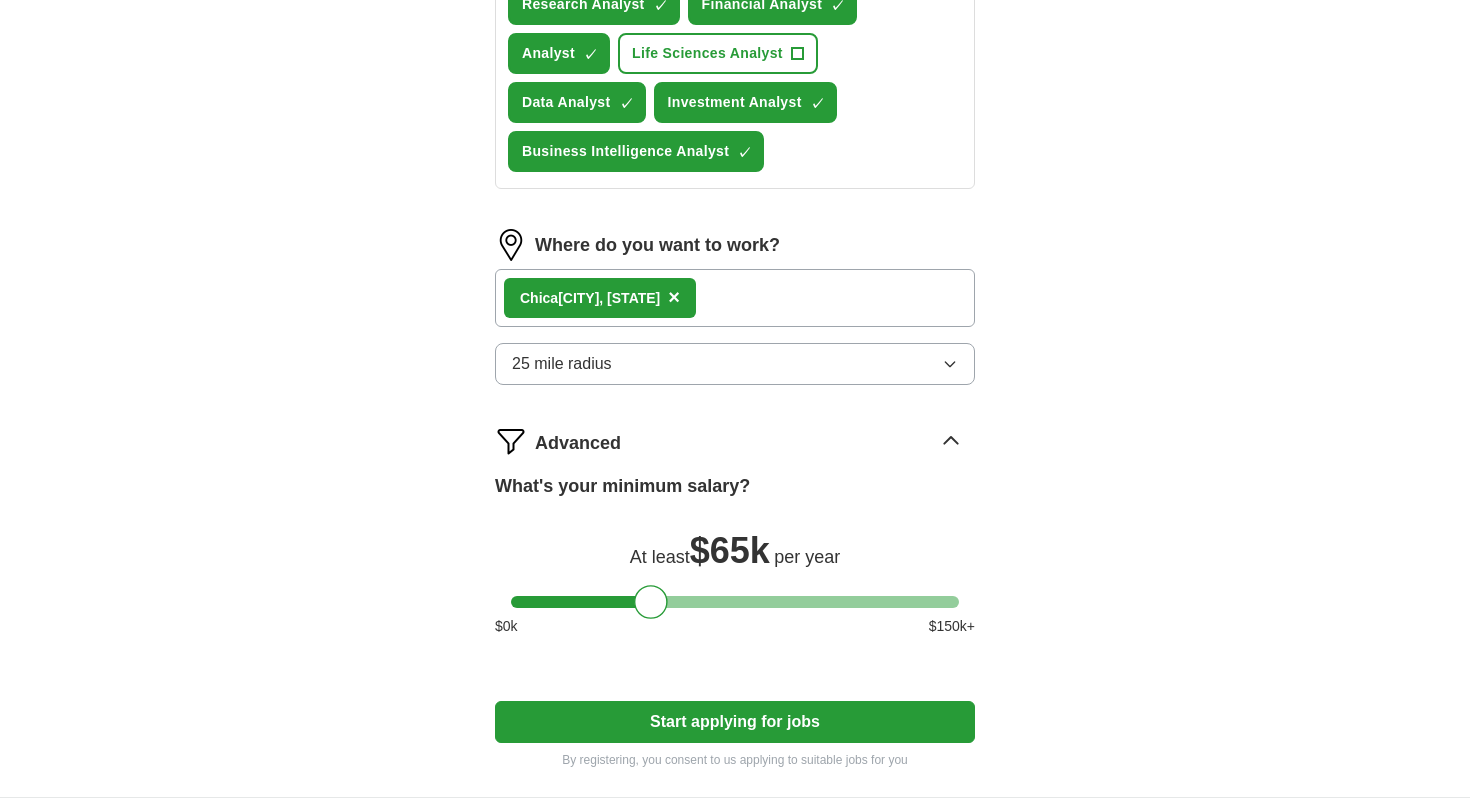 click on "Start applying for jobs" at bounding box center [735, 722] 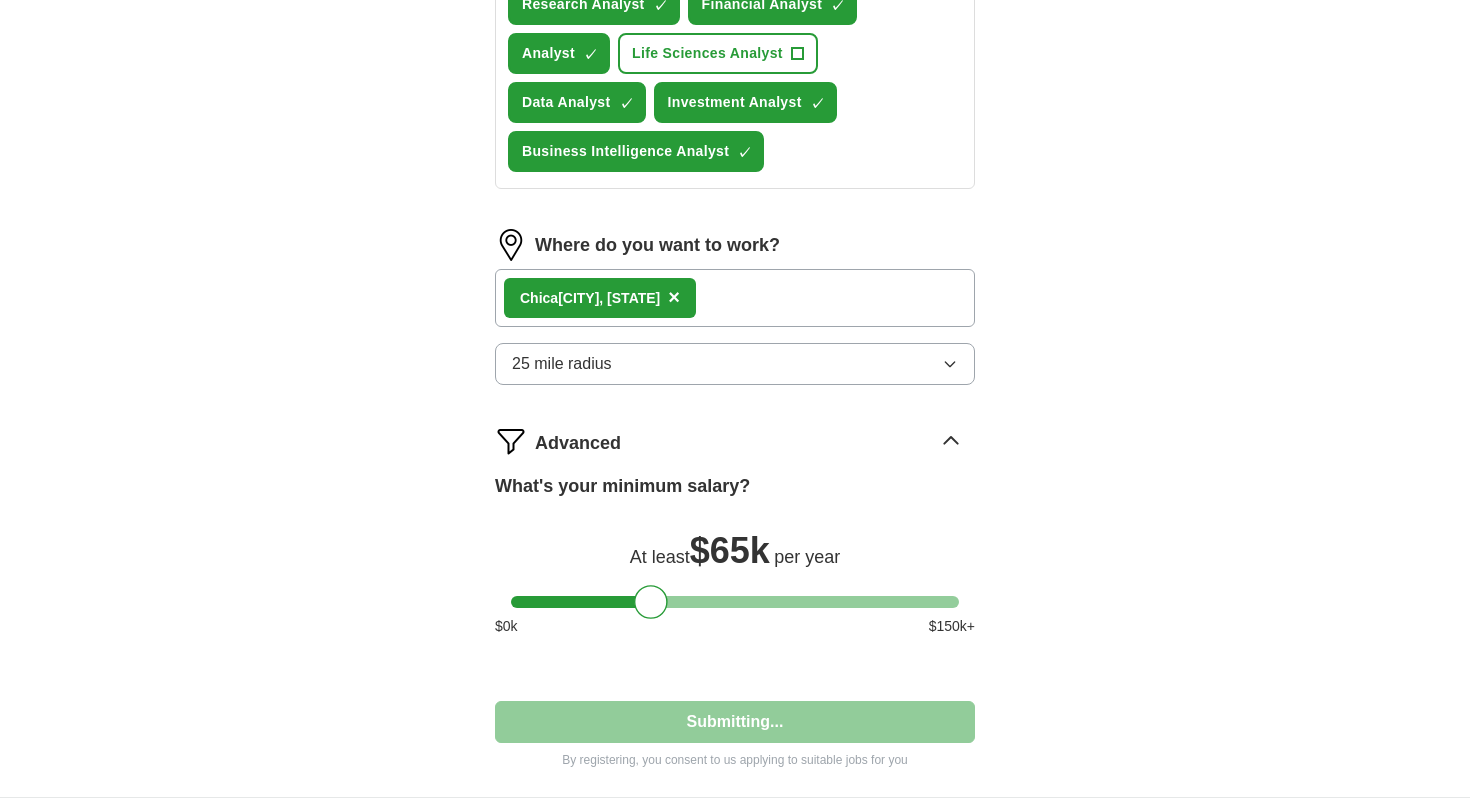 select on "**" 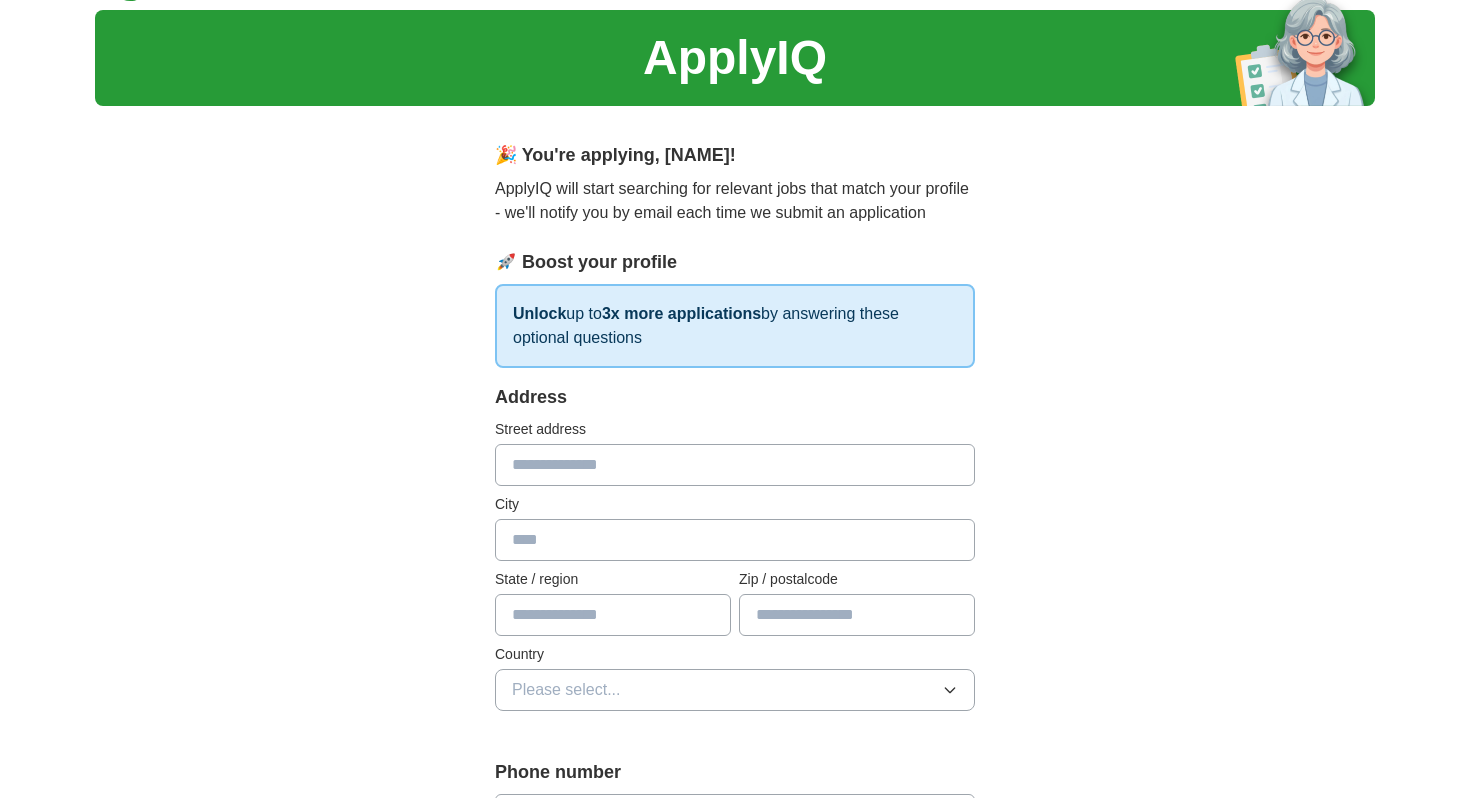 scroll, scrollTop: 0, scrollLeft: 0, axis: both 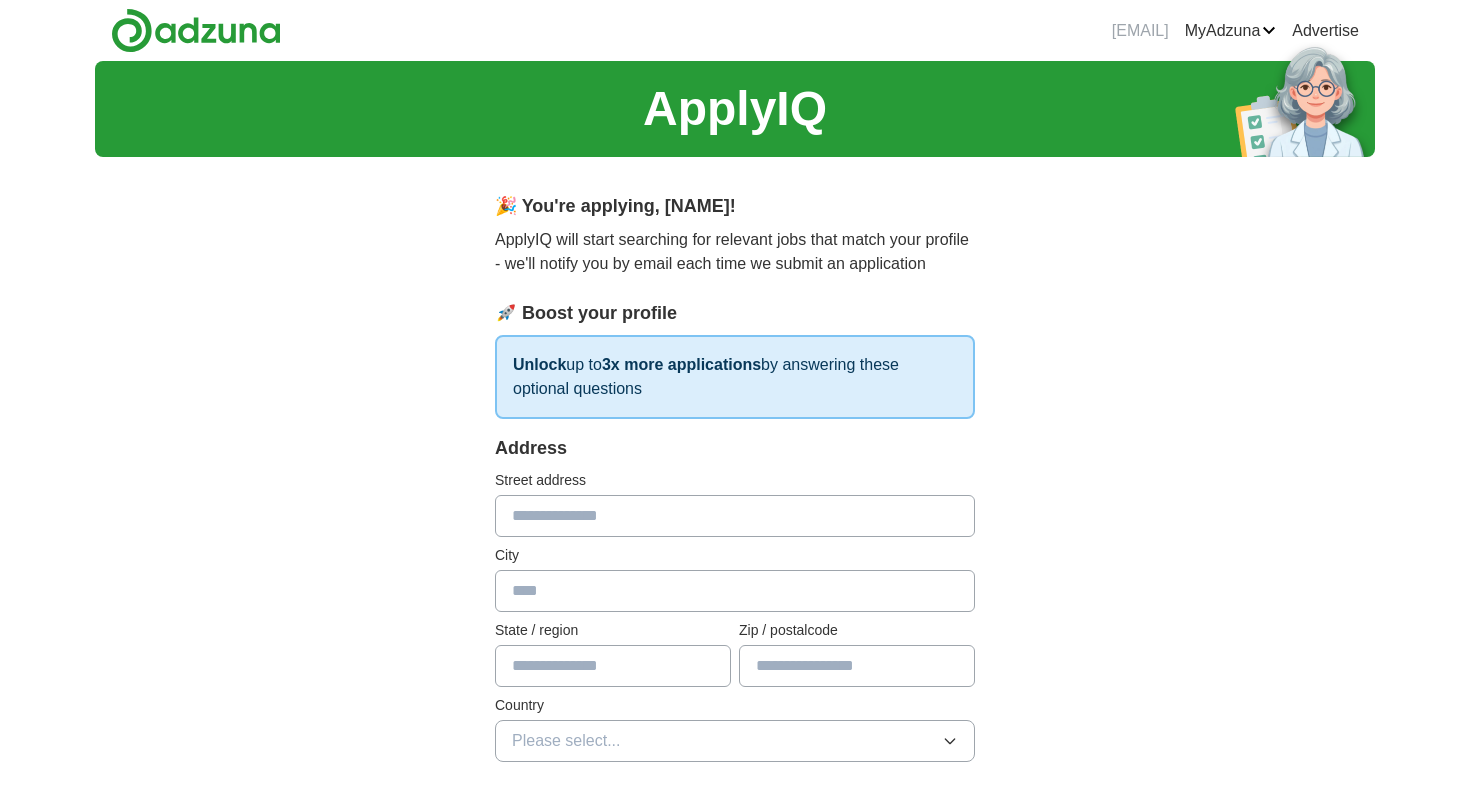click at bounding box center [735, 516] 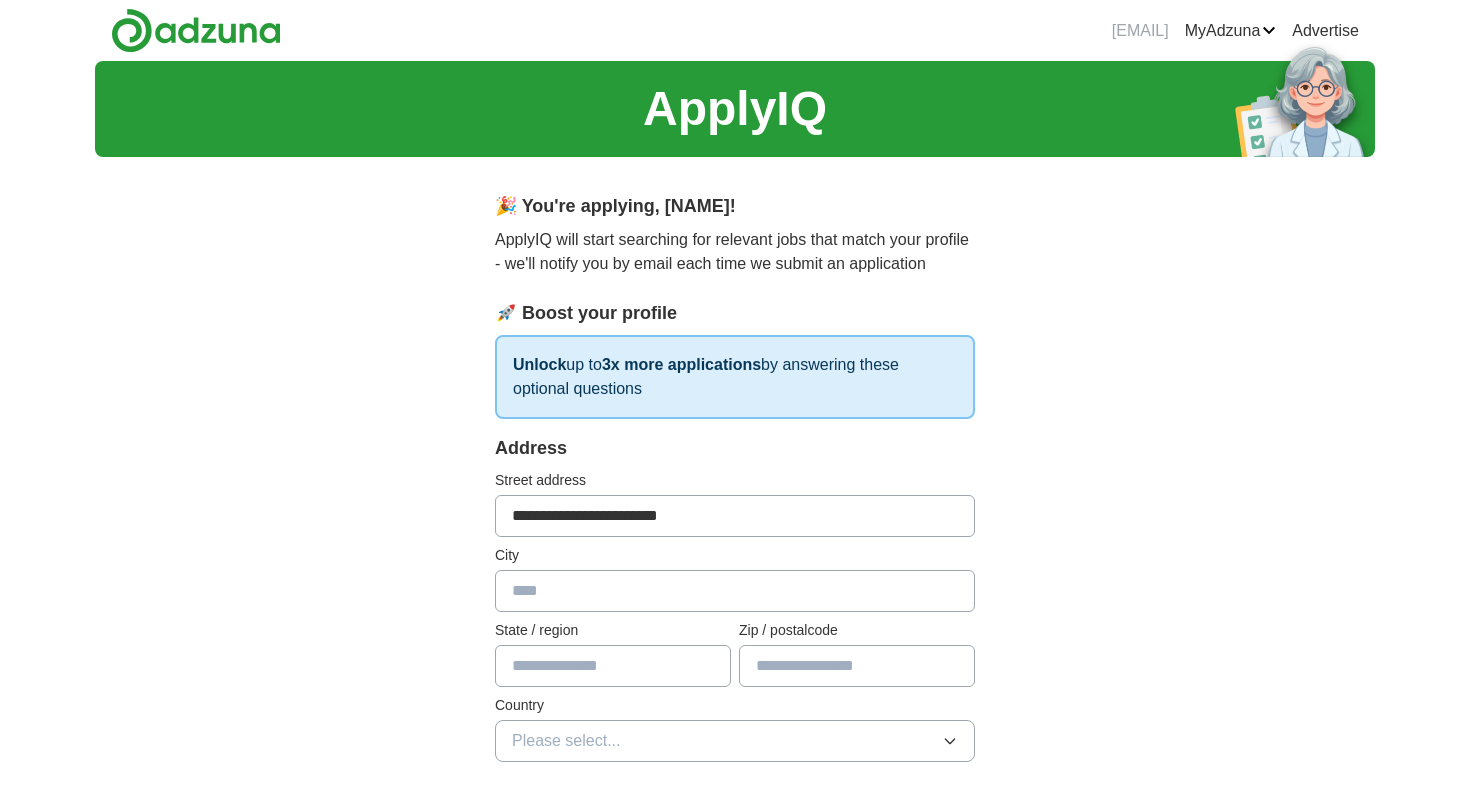 type on "*********" 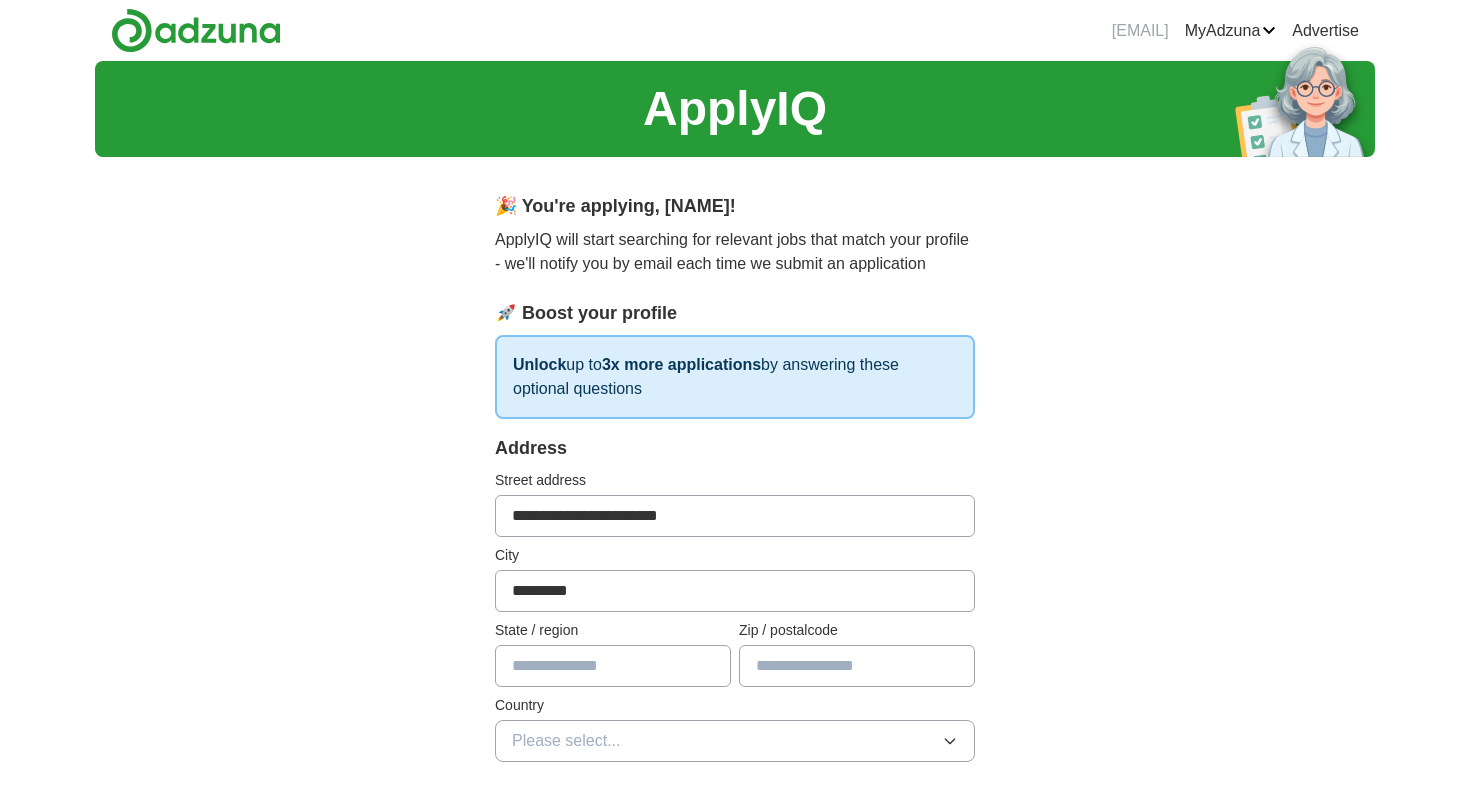 type on "********" 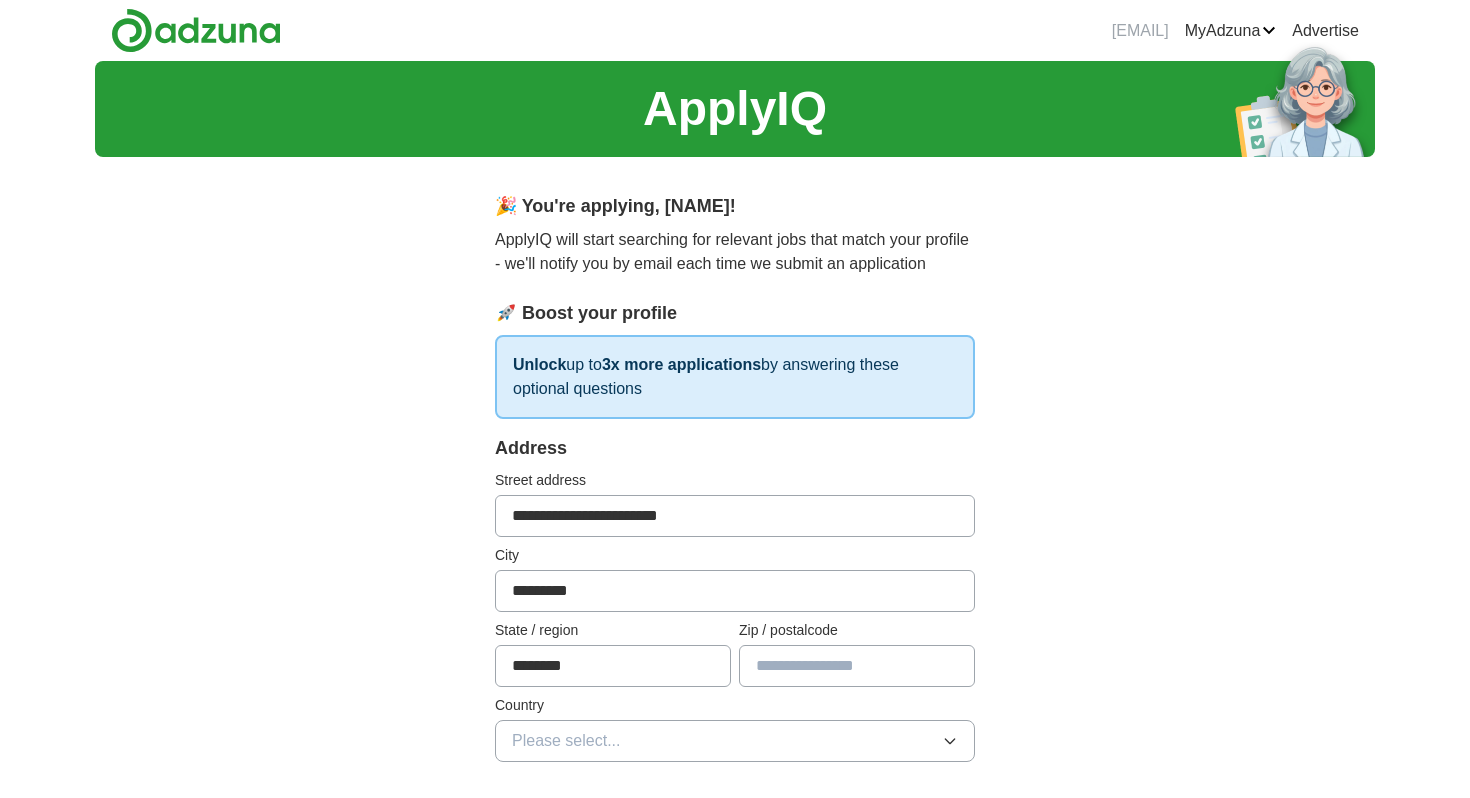 type on "*****" 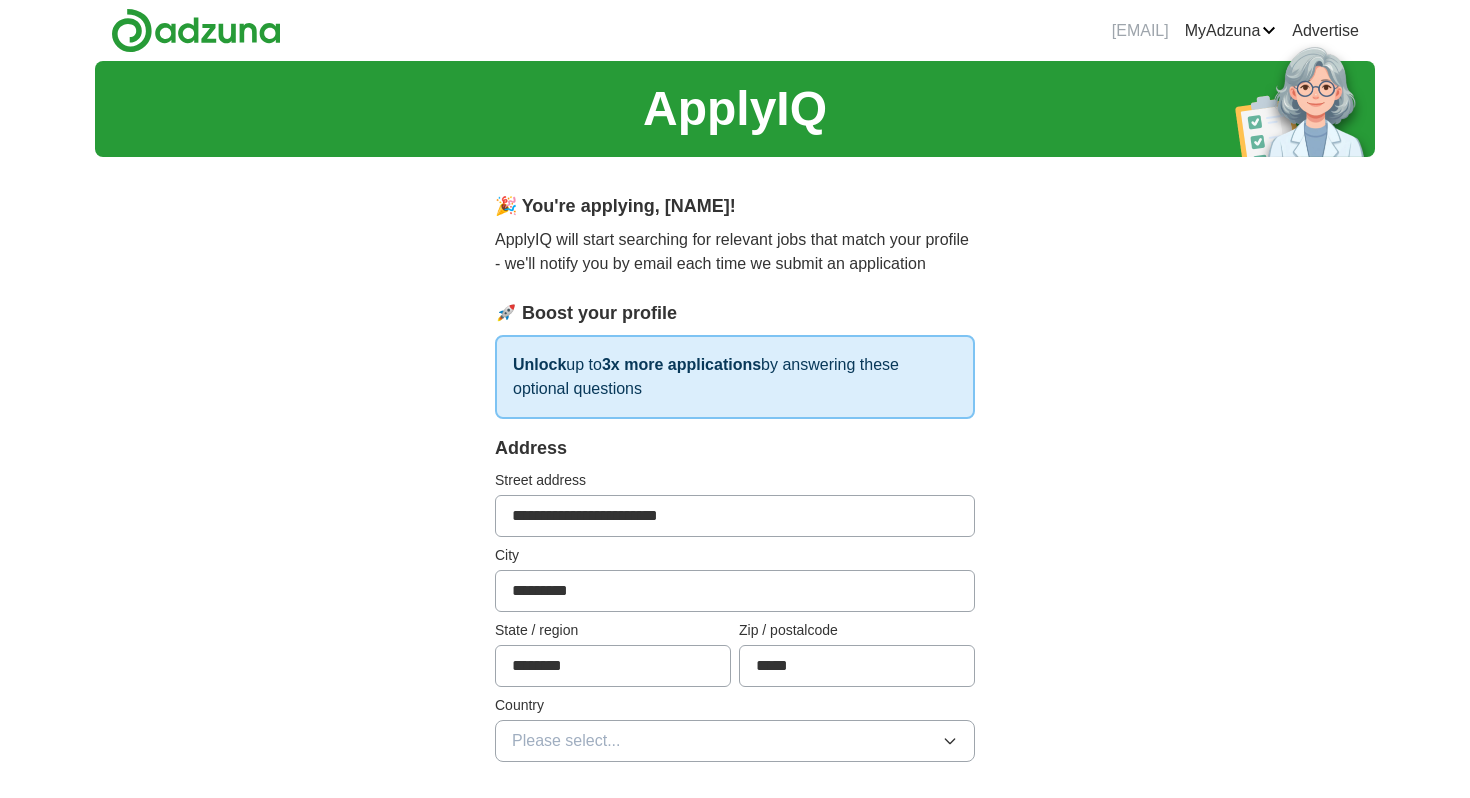 select on "**" 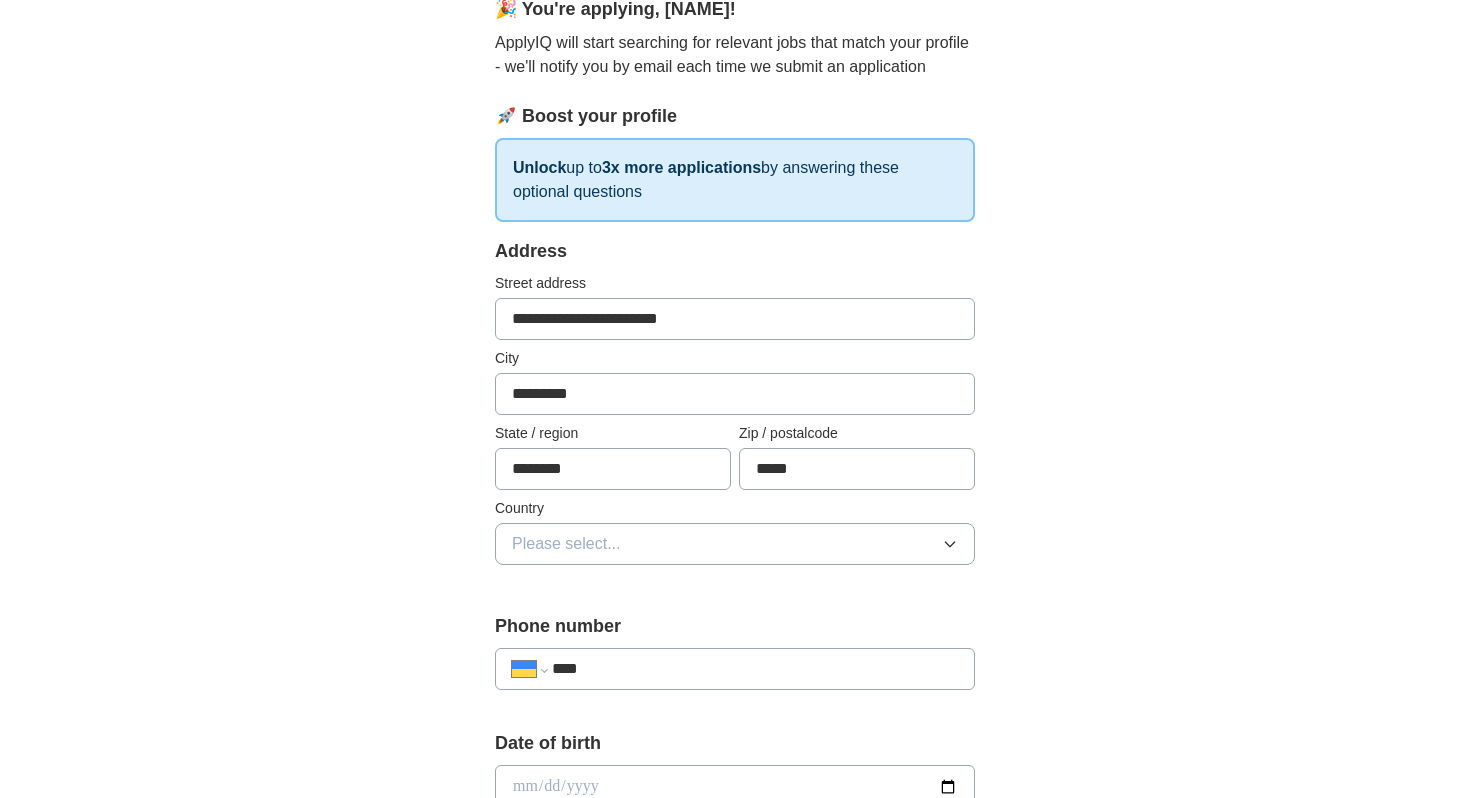 scroll, scrollTop: 194, scrollLeft: 0, axis: vertical 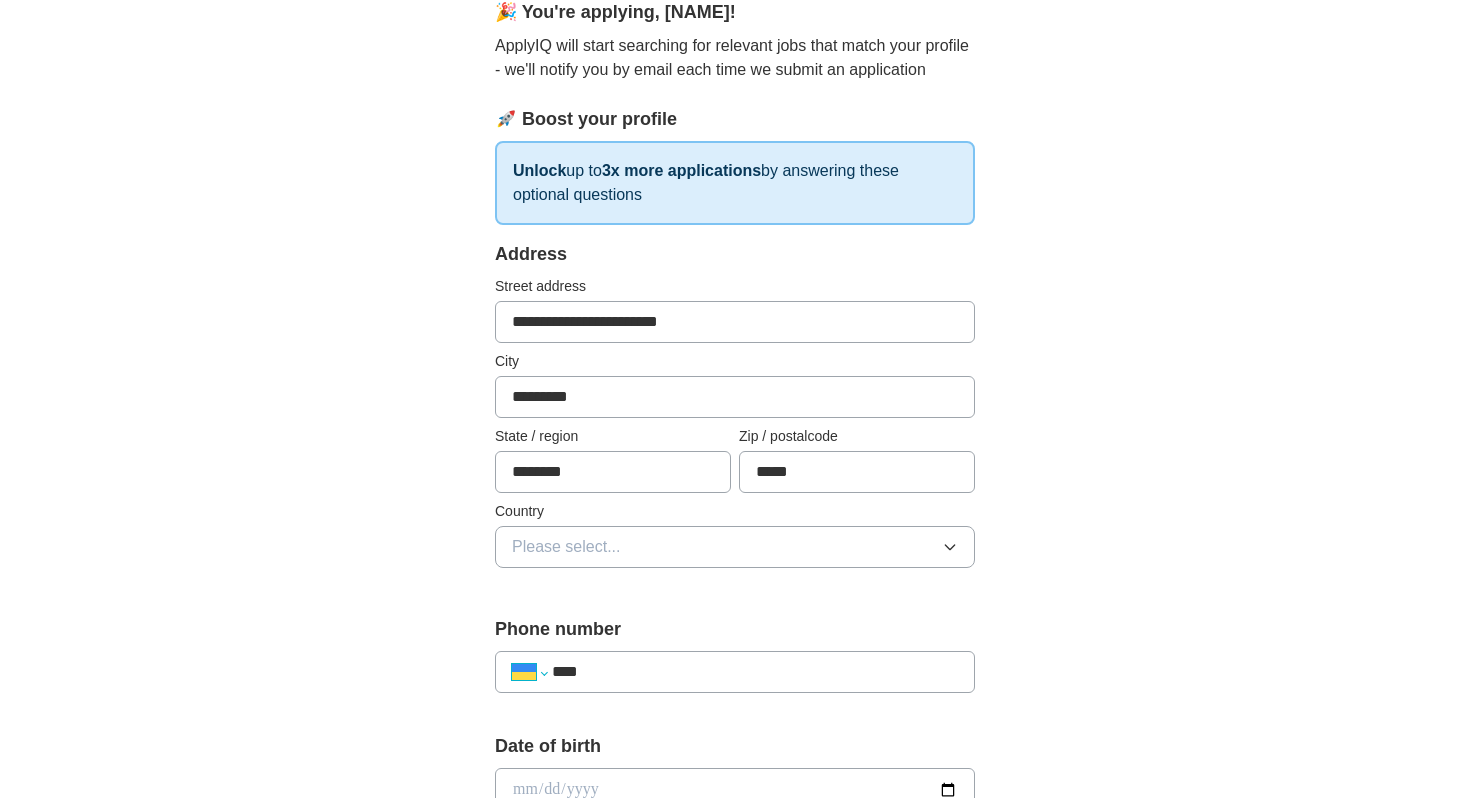 click on "**********" at bounding box center [529, 672] 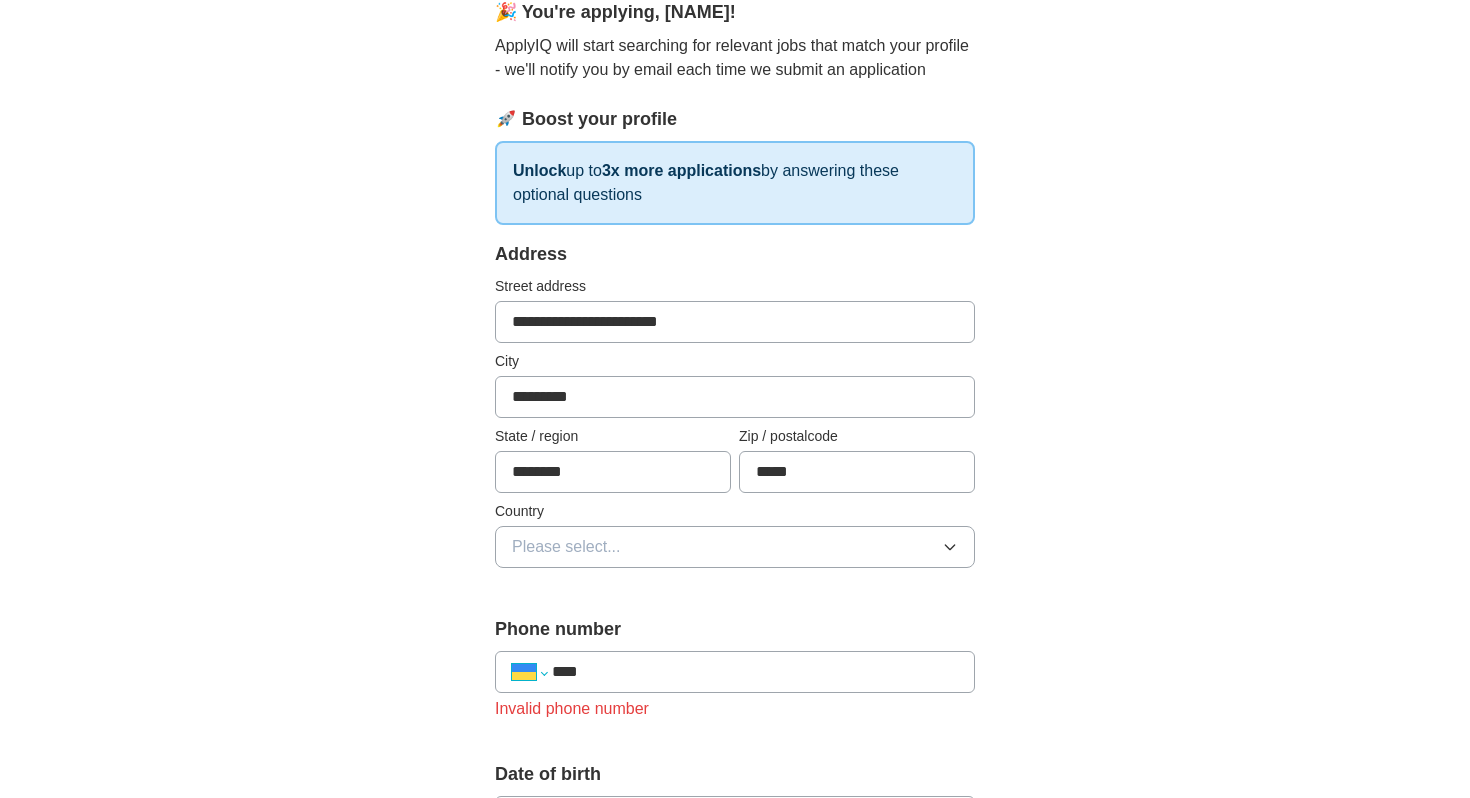 select on "**" 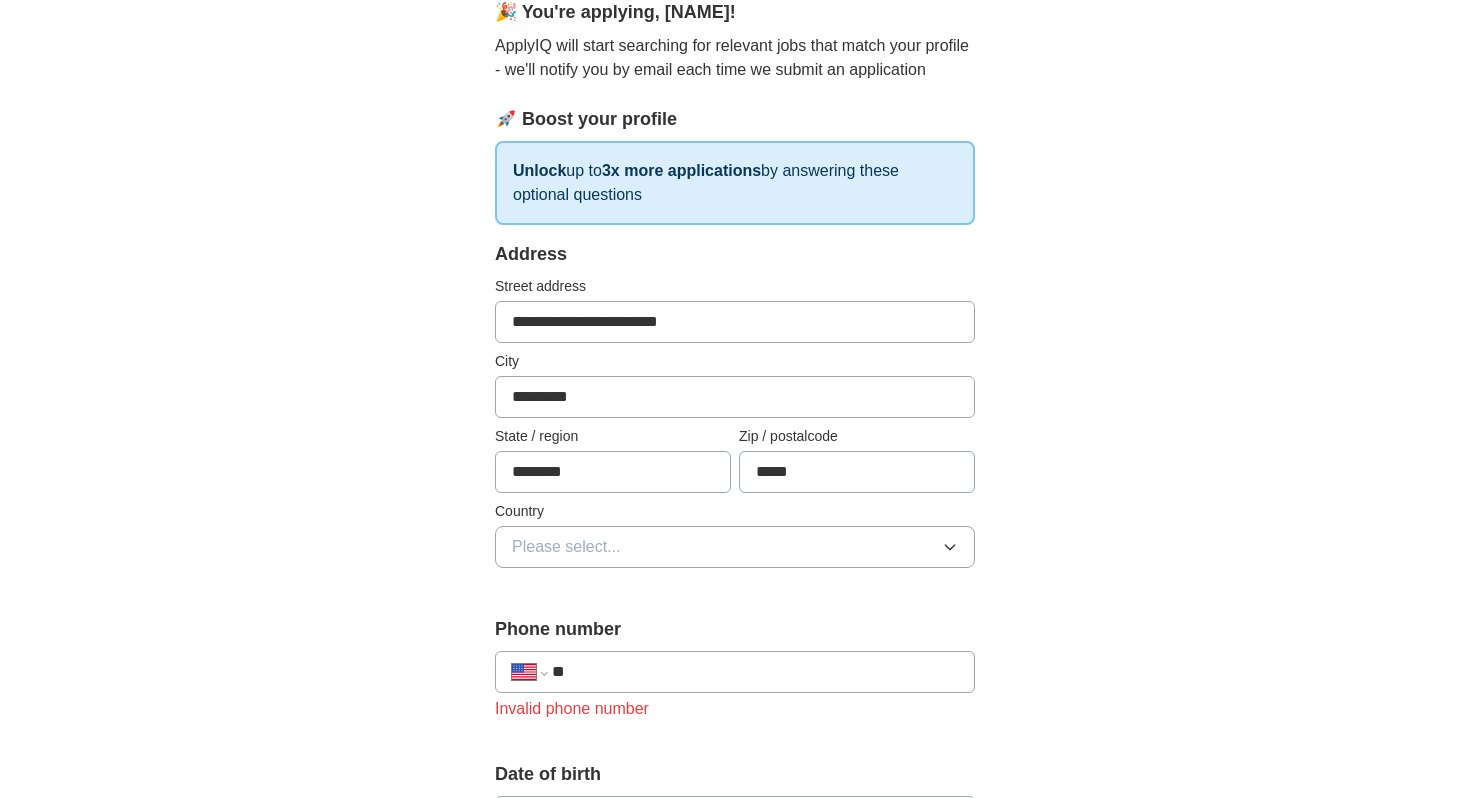 click on "**" at bounding box center [755, 672] 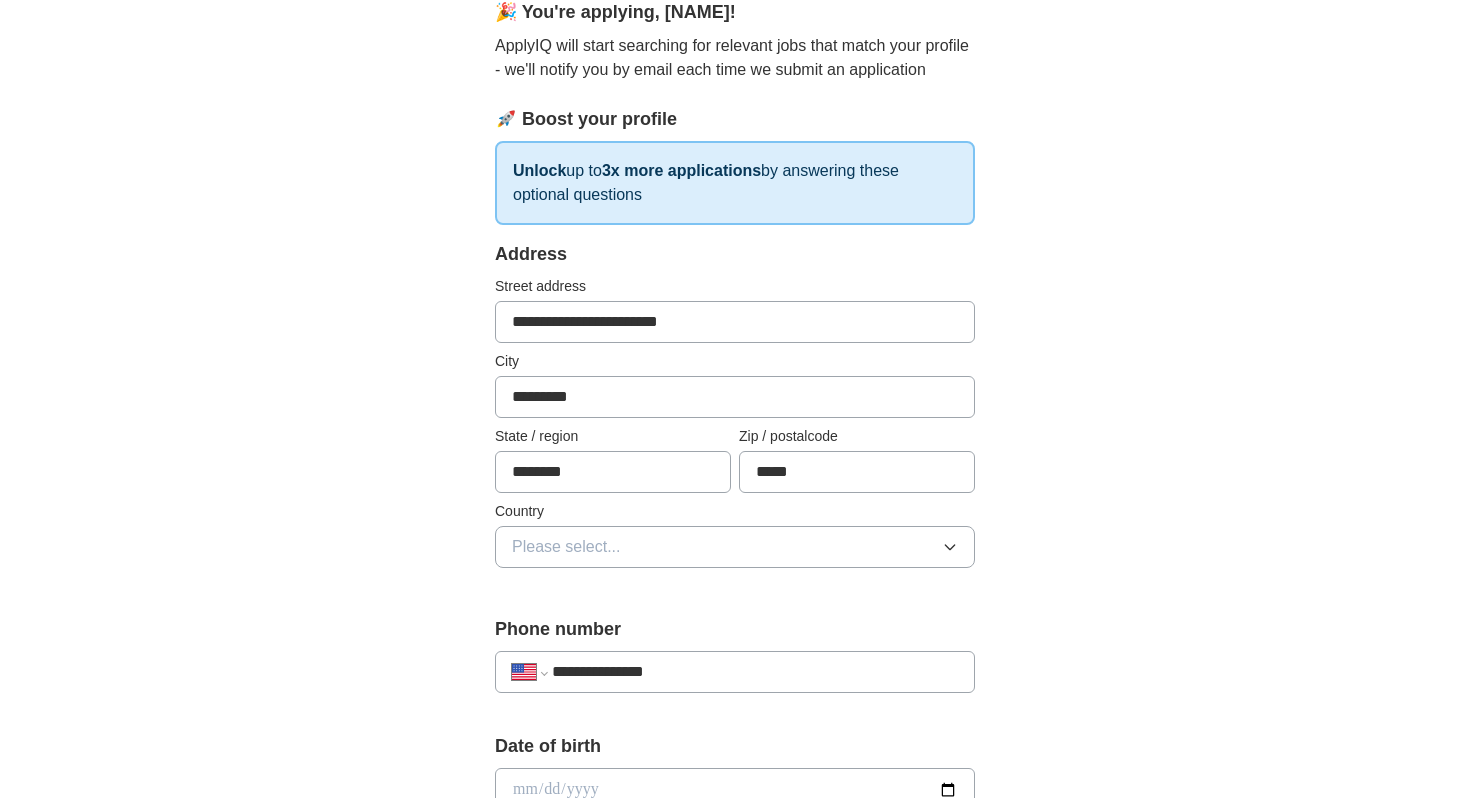 type on "**********" 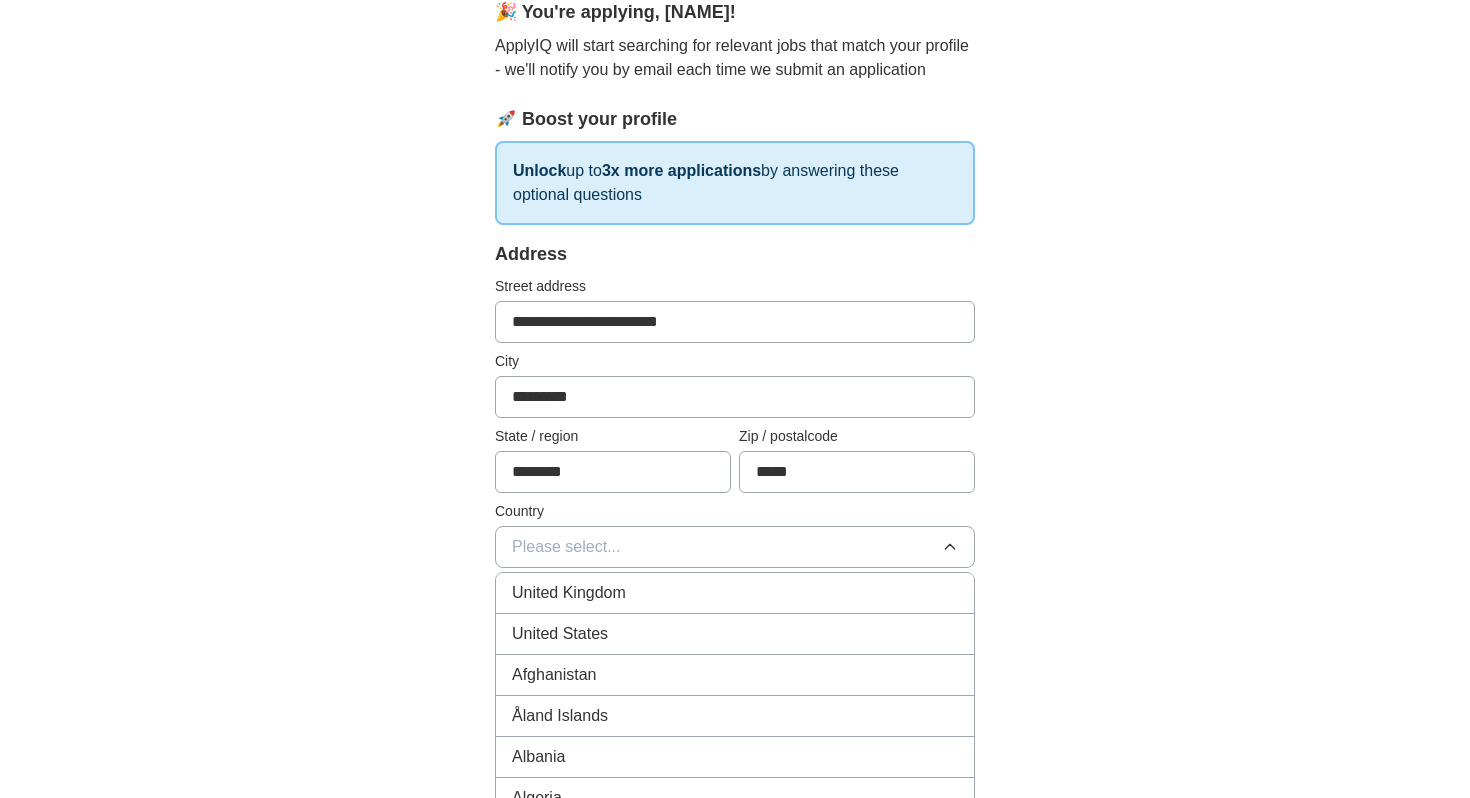 click on "United States" at bounding box center [560, 634] 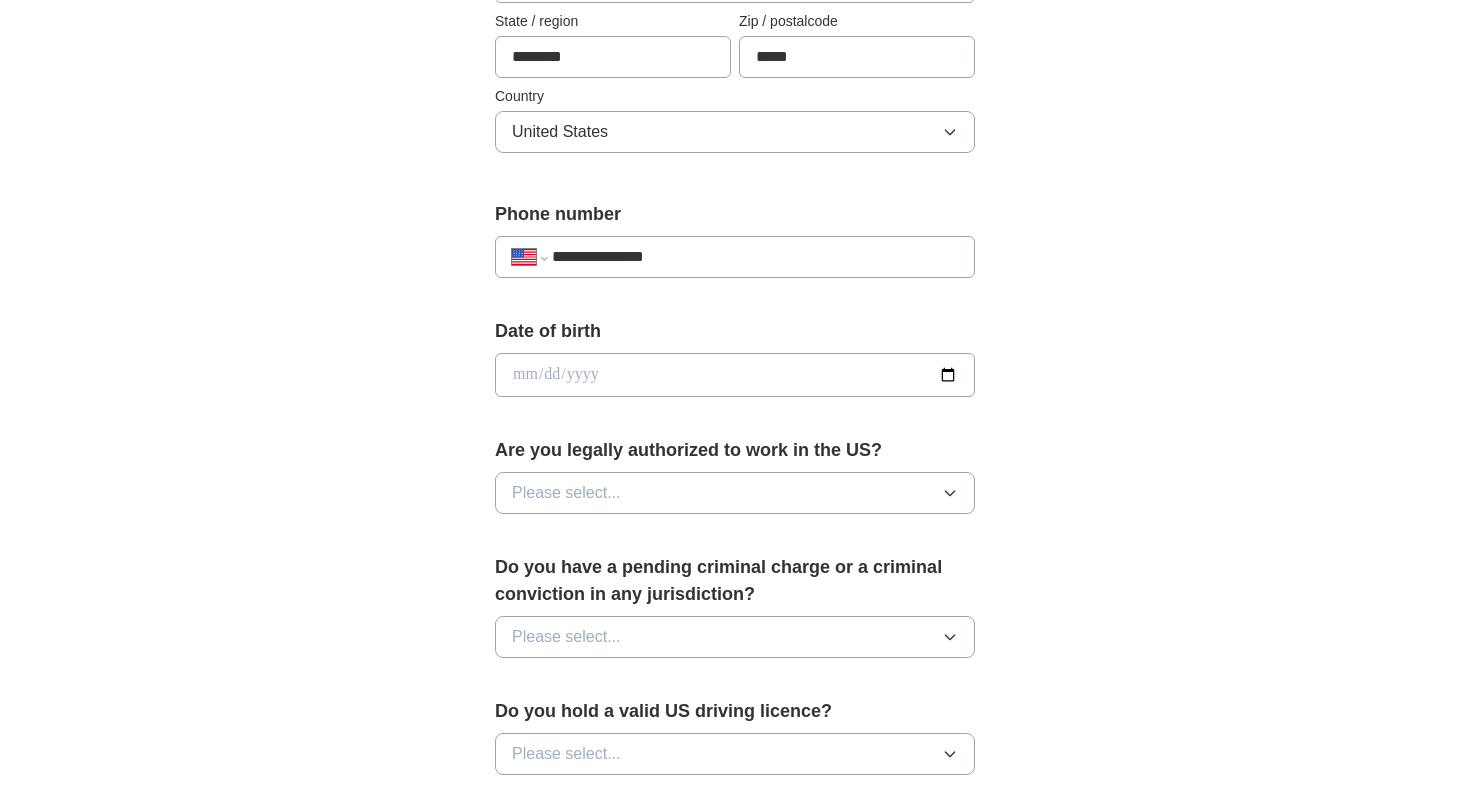 scroll, scrollTop: 631, scrollLeft: 0, axis: vertical 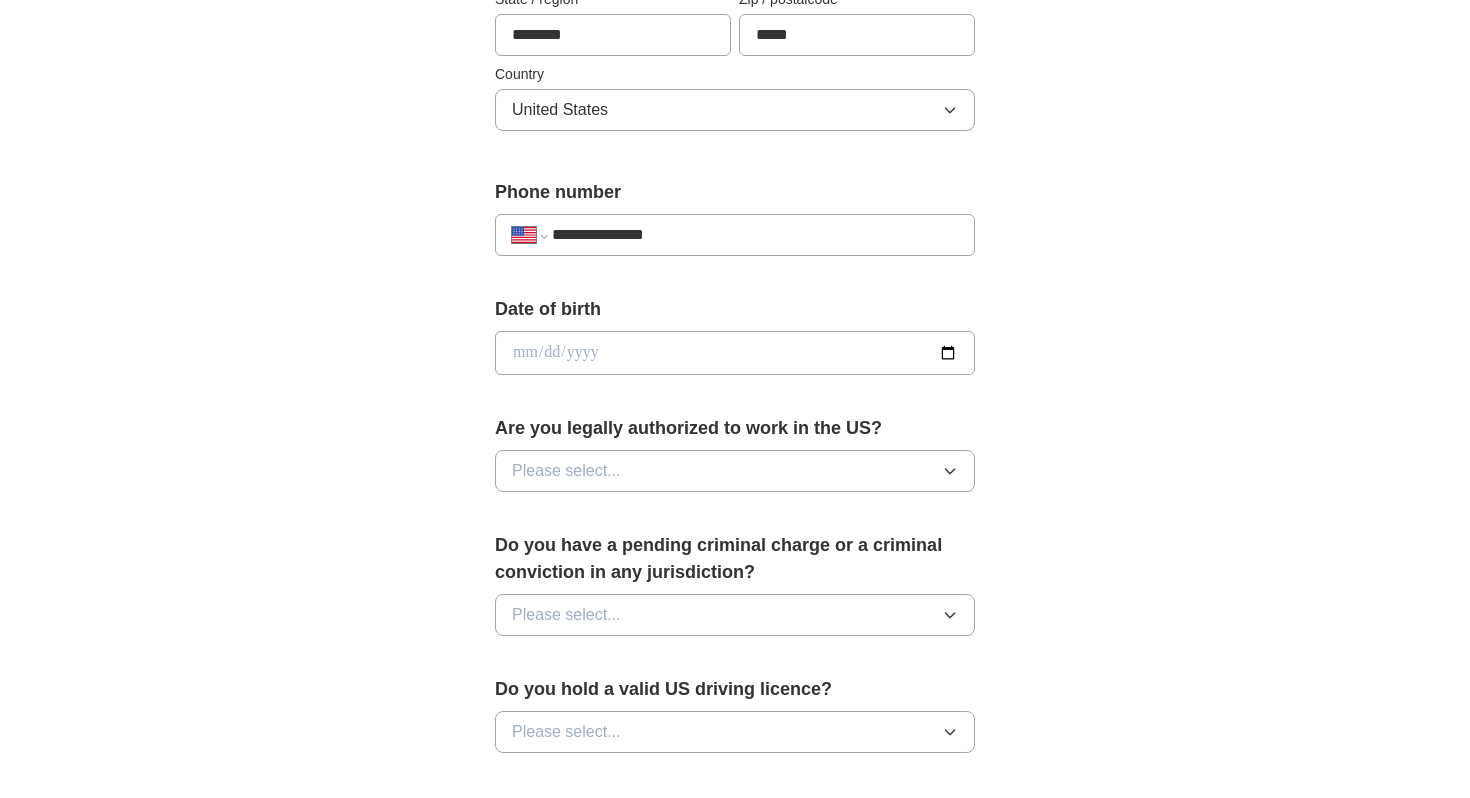 click at bounding box center (735, 353) 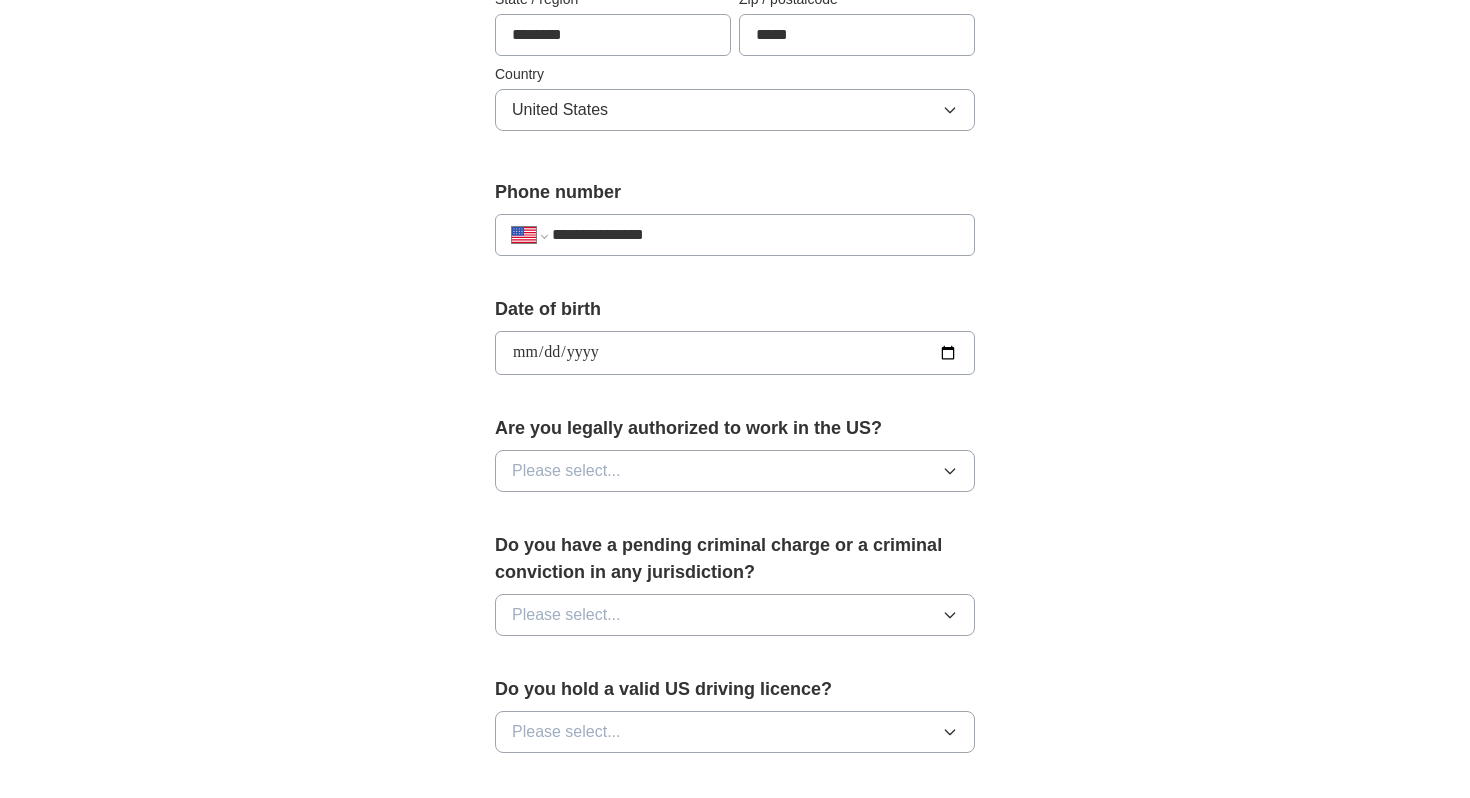 type on "**********" 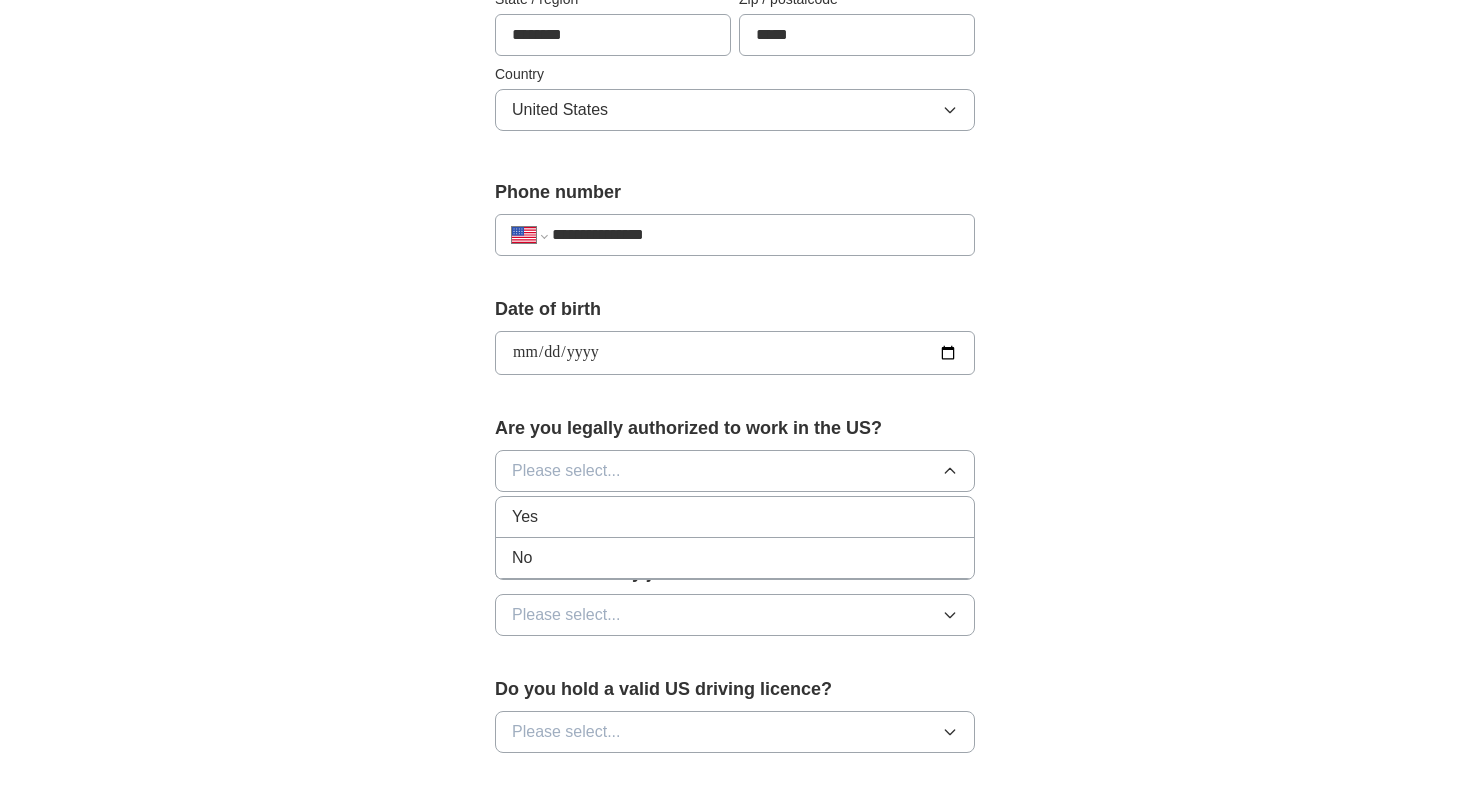 click on "Yes" at bounding box center [735, 517] 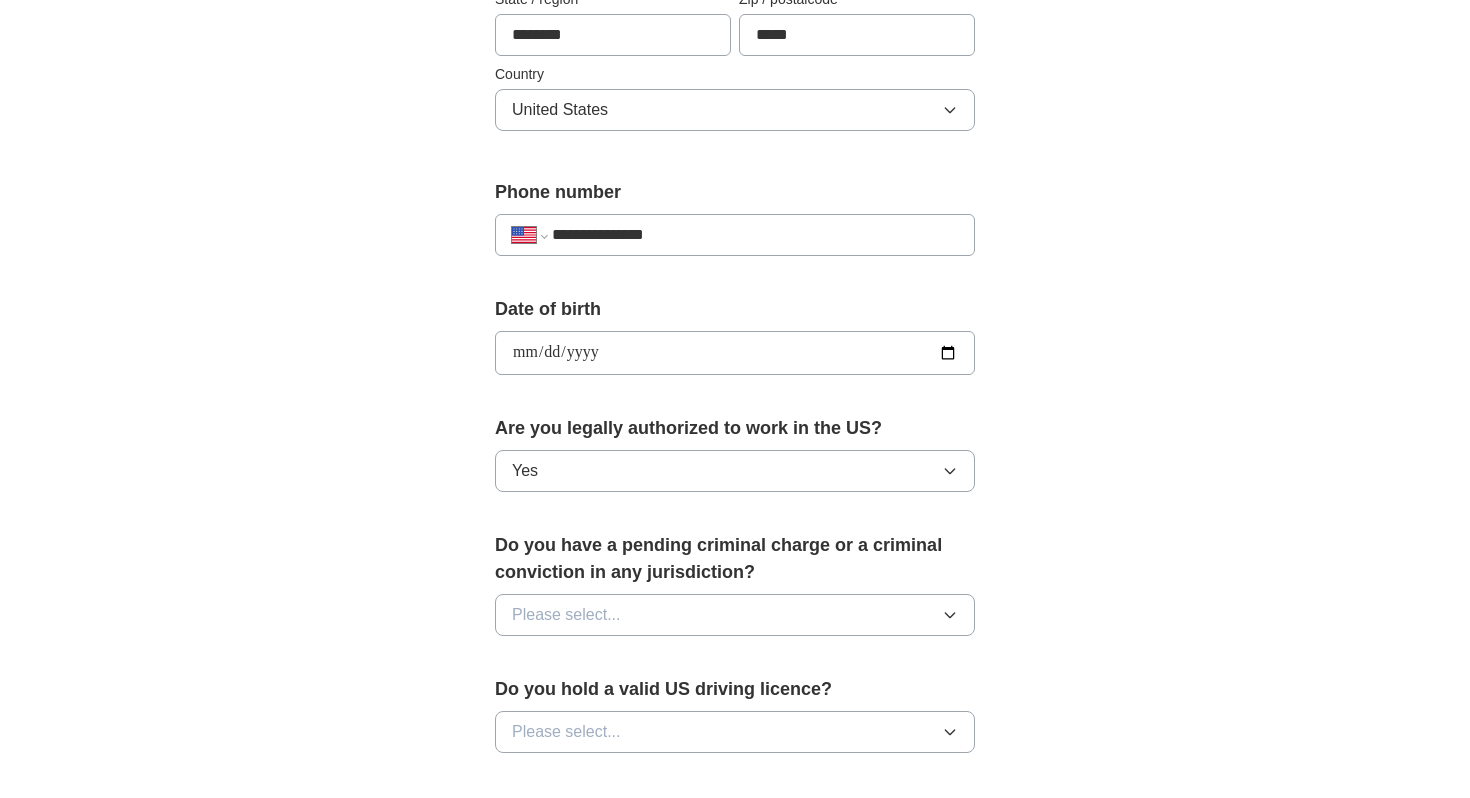 click on "Please select..." at bounding box center [566, 615] 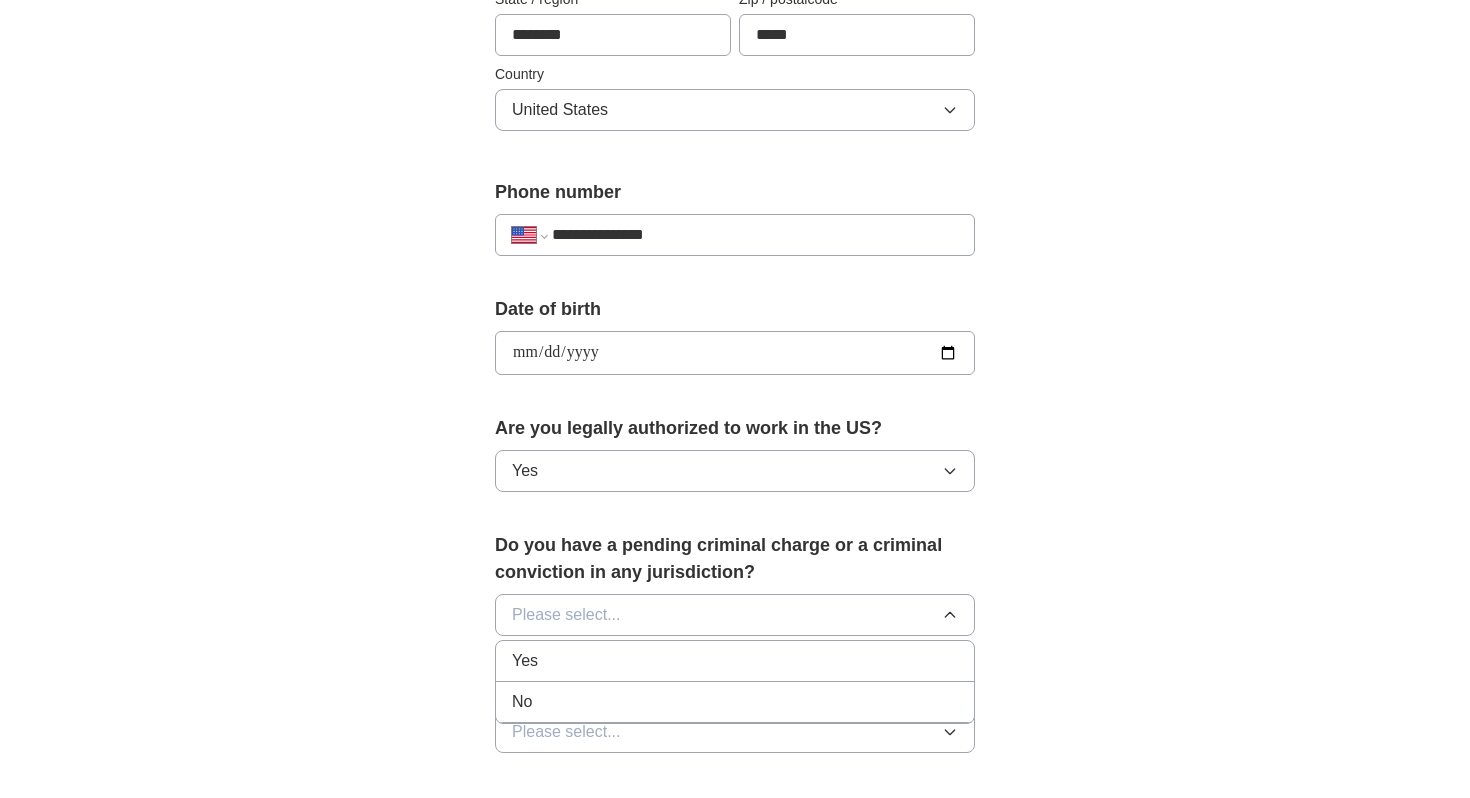 click on "No" at bounding box center [735, 702] 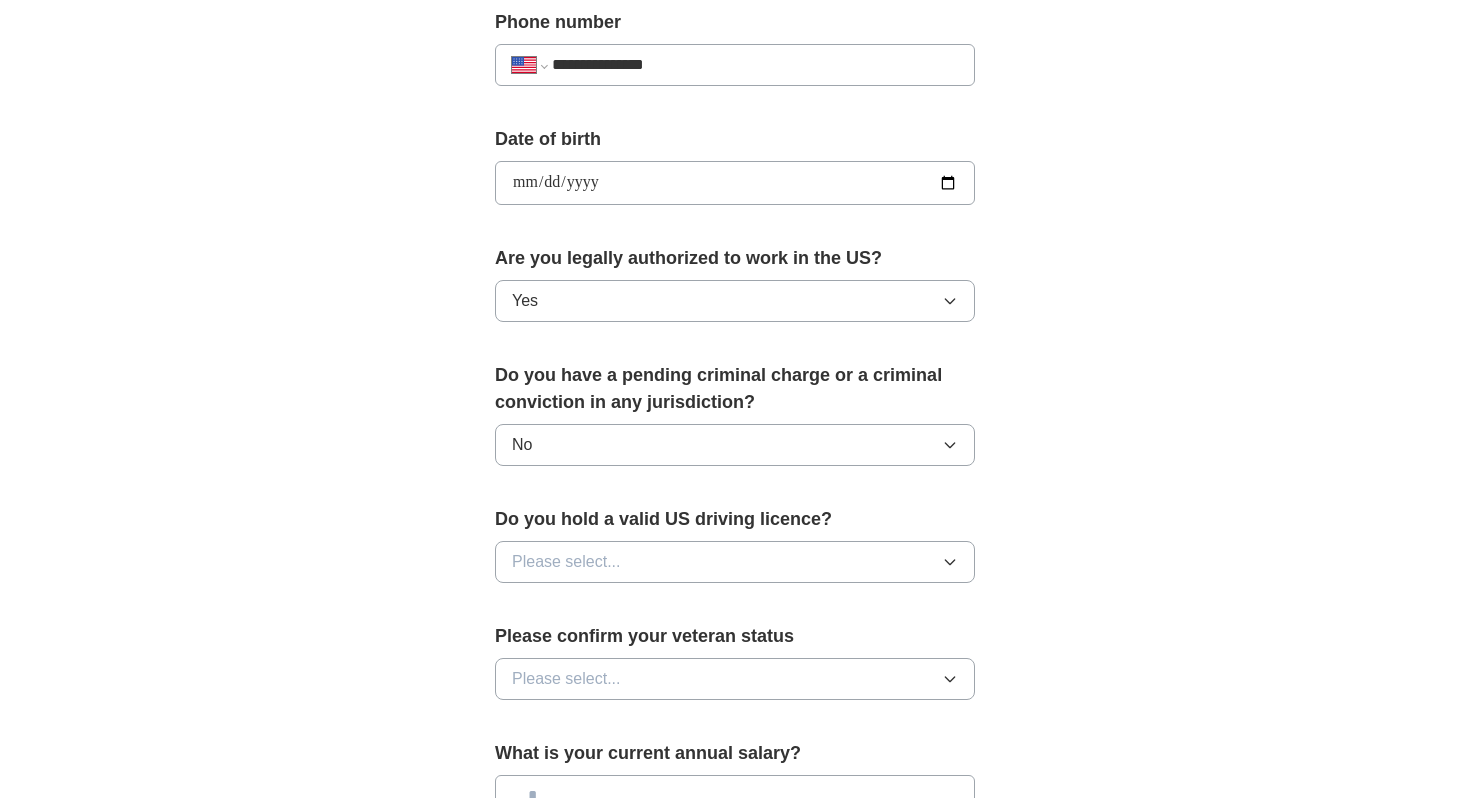 scroll, scrollTop: 1115, scrollLeft: 0, axis: vertical 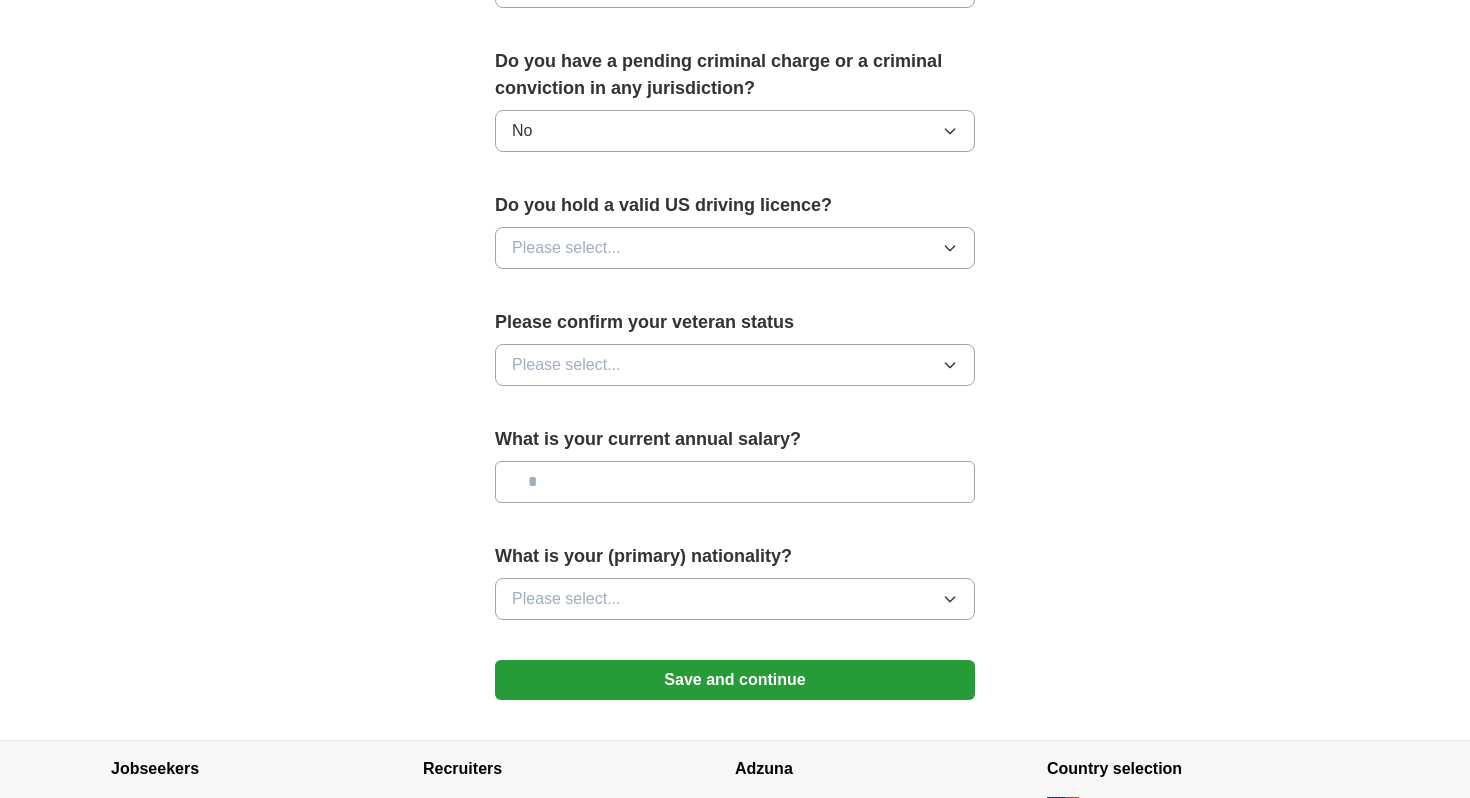 click on "Please select..." at bounding box center [735, 248] 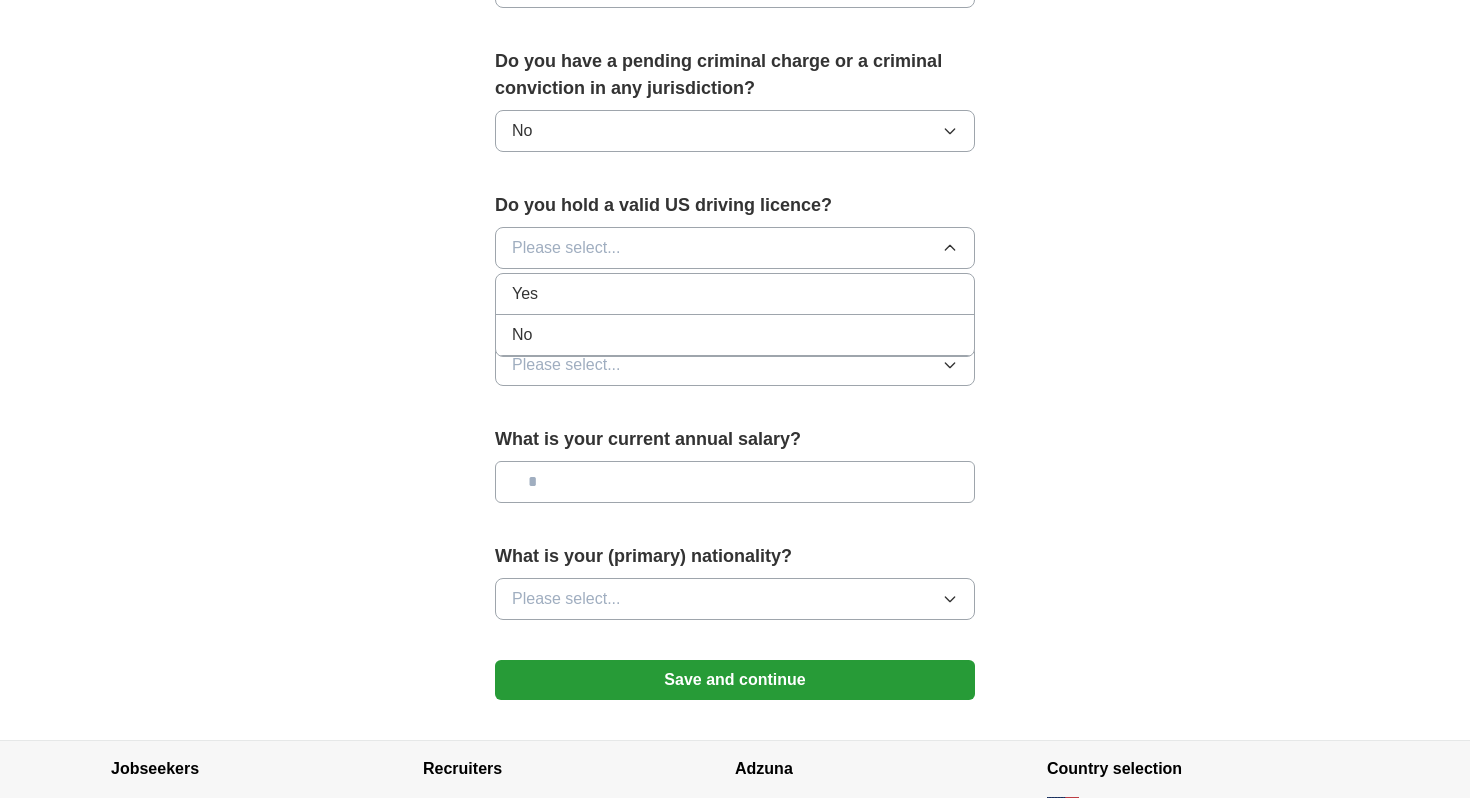 click on "No" at bounding box center (735, 335) 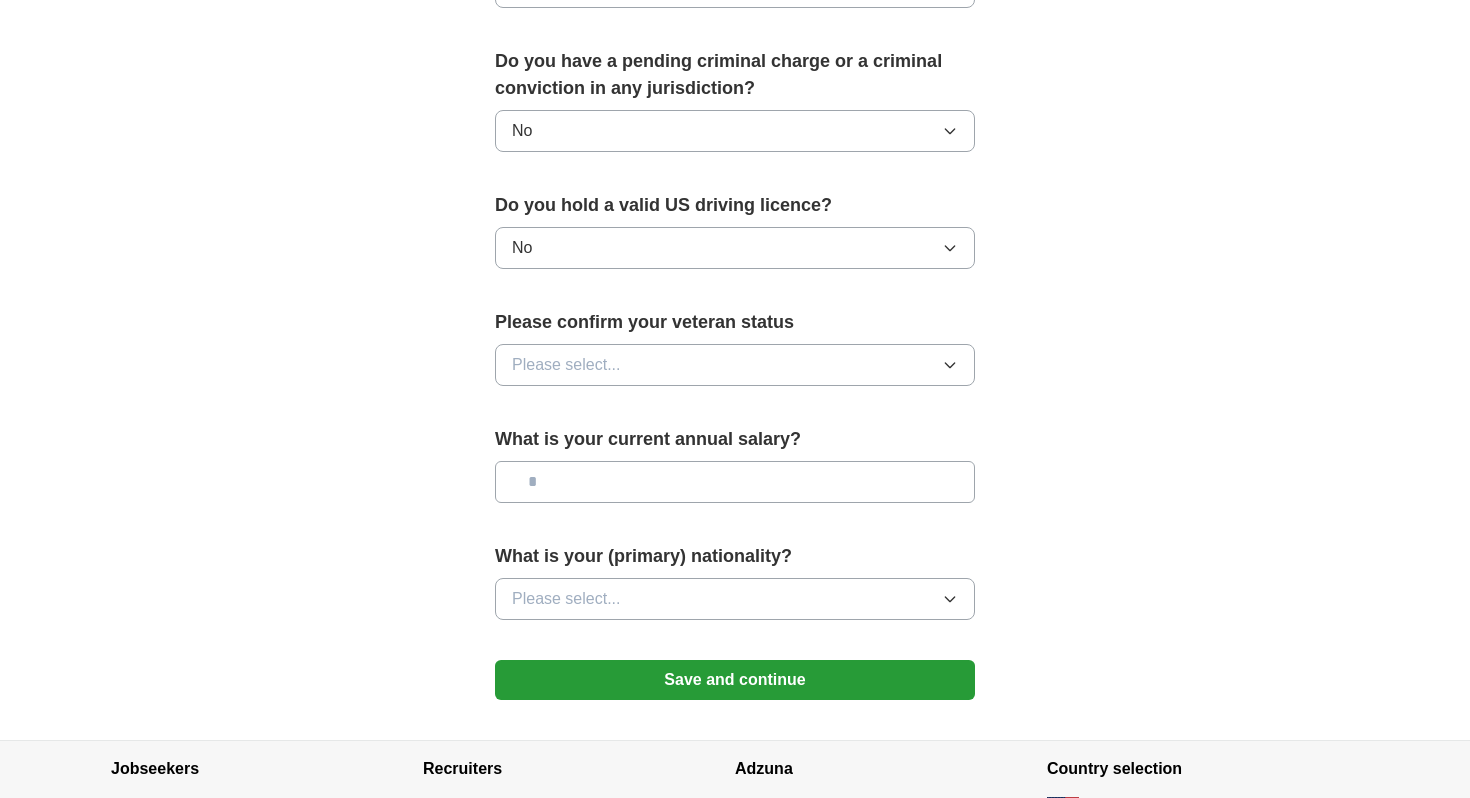click on "Please select..." at bounding box center (735, 365) 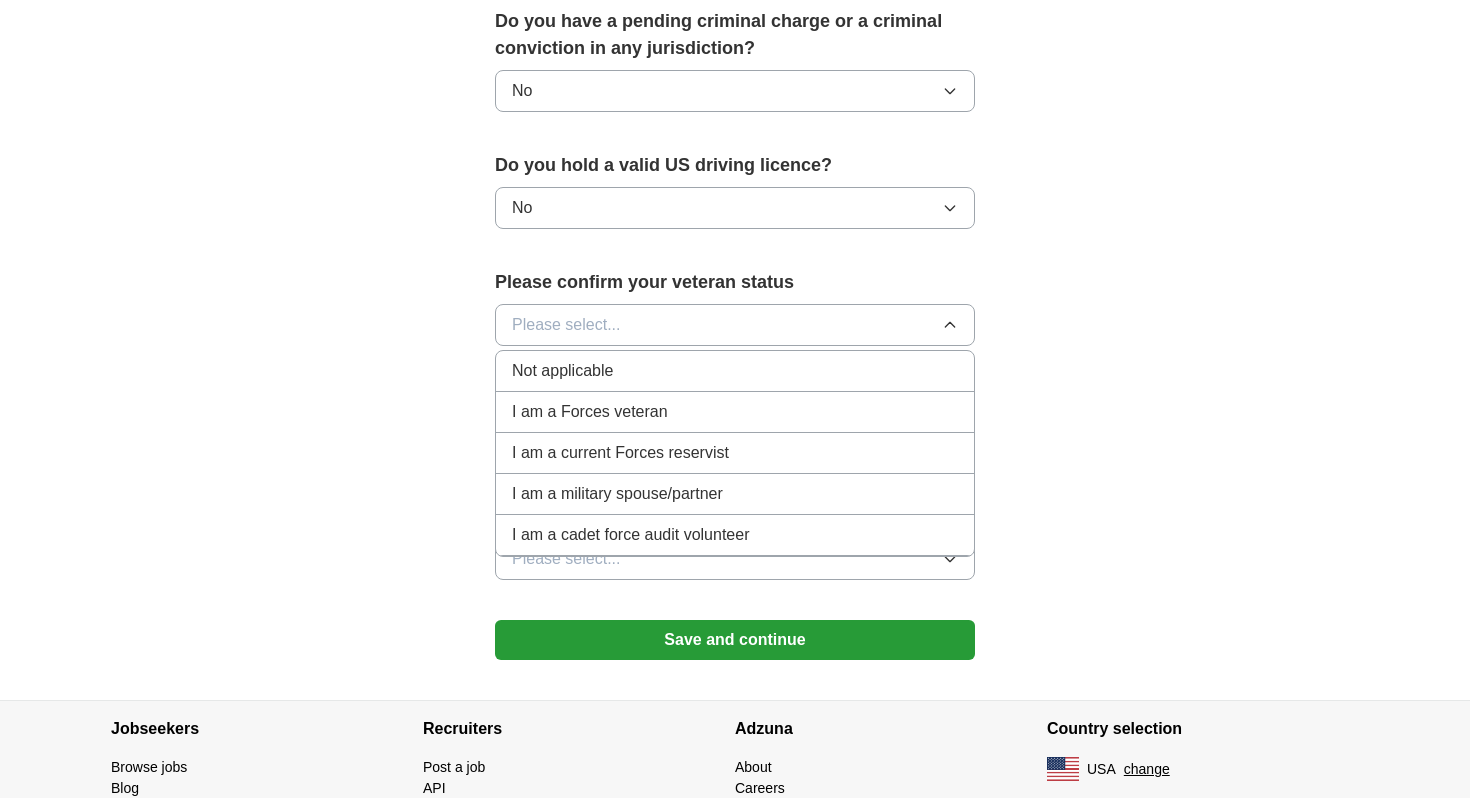 scroll, scrollTop: 1163, scrollLeft: 0, axis: vertical 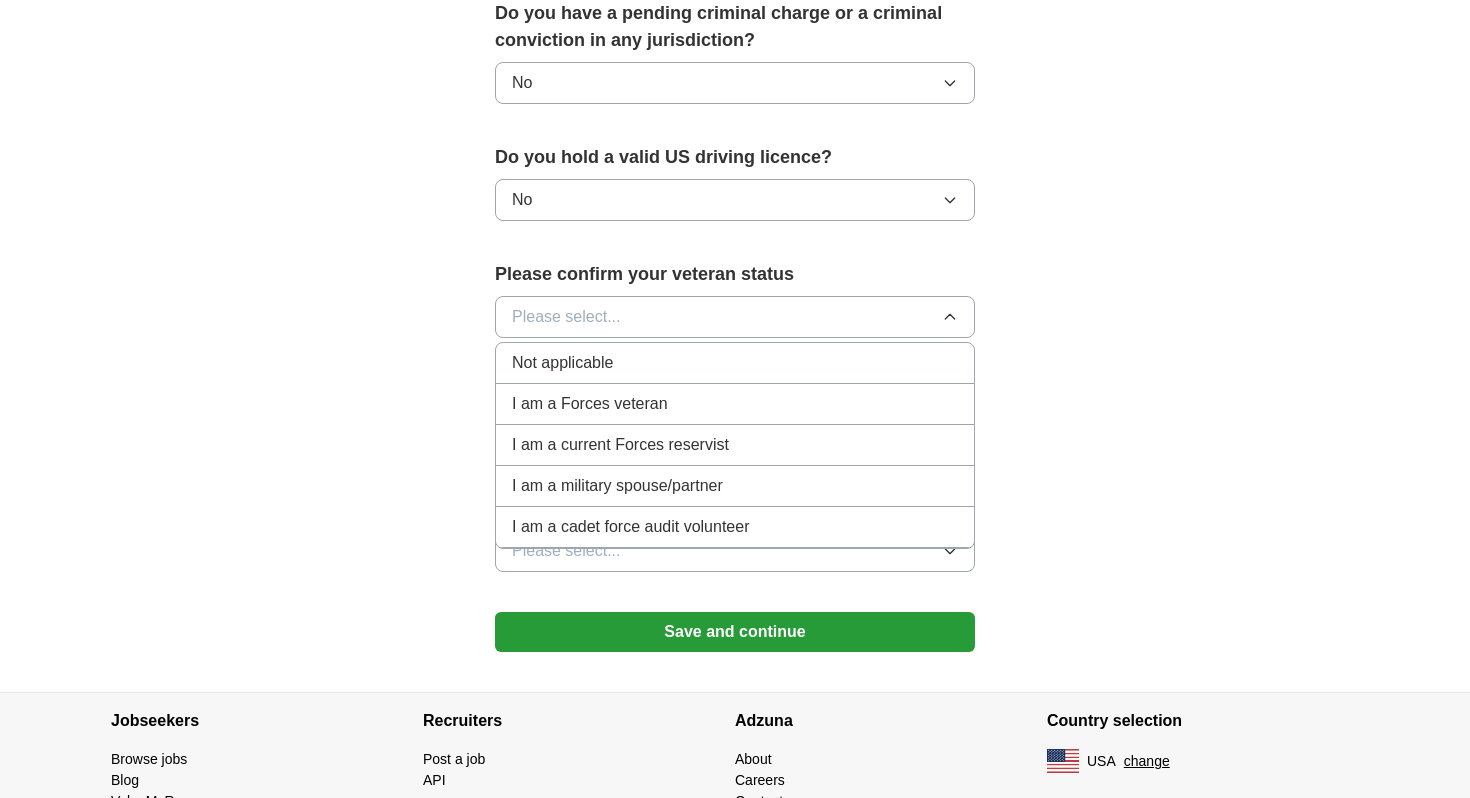 click on "Not applicable" at bounding box center (735, 363) 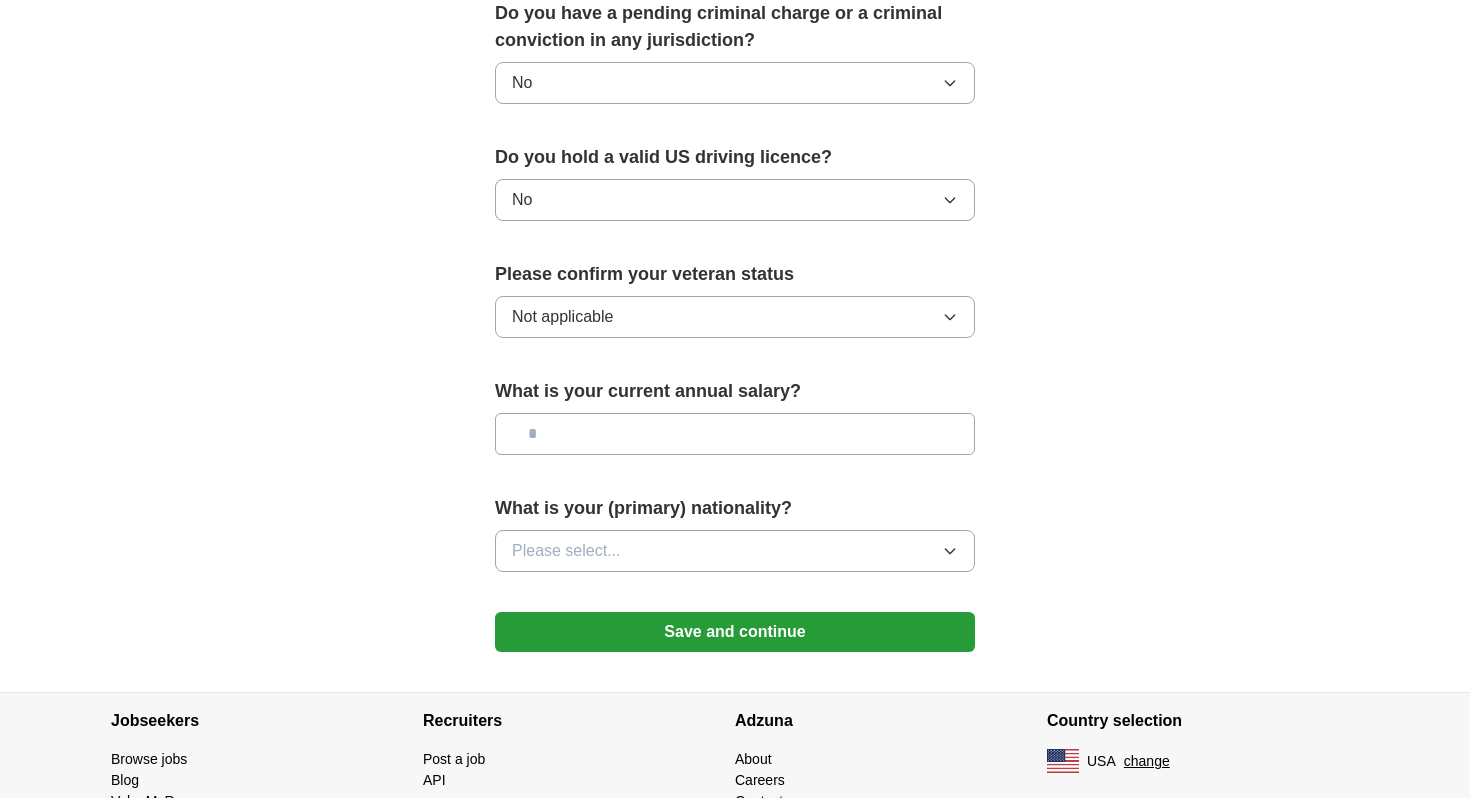 click at bounding box center [735, 434] 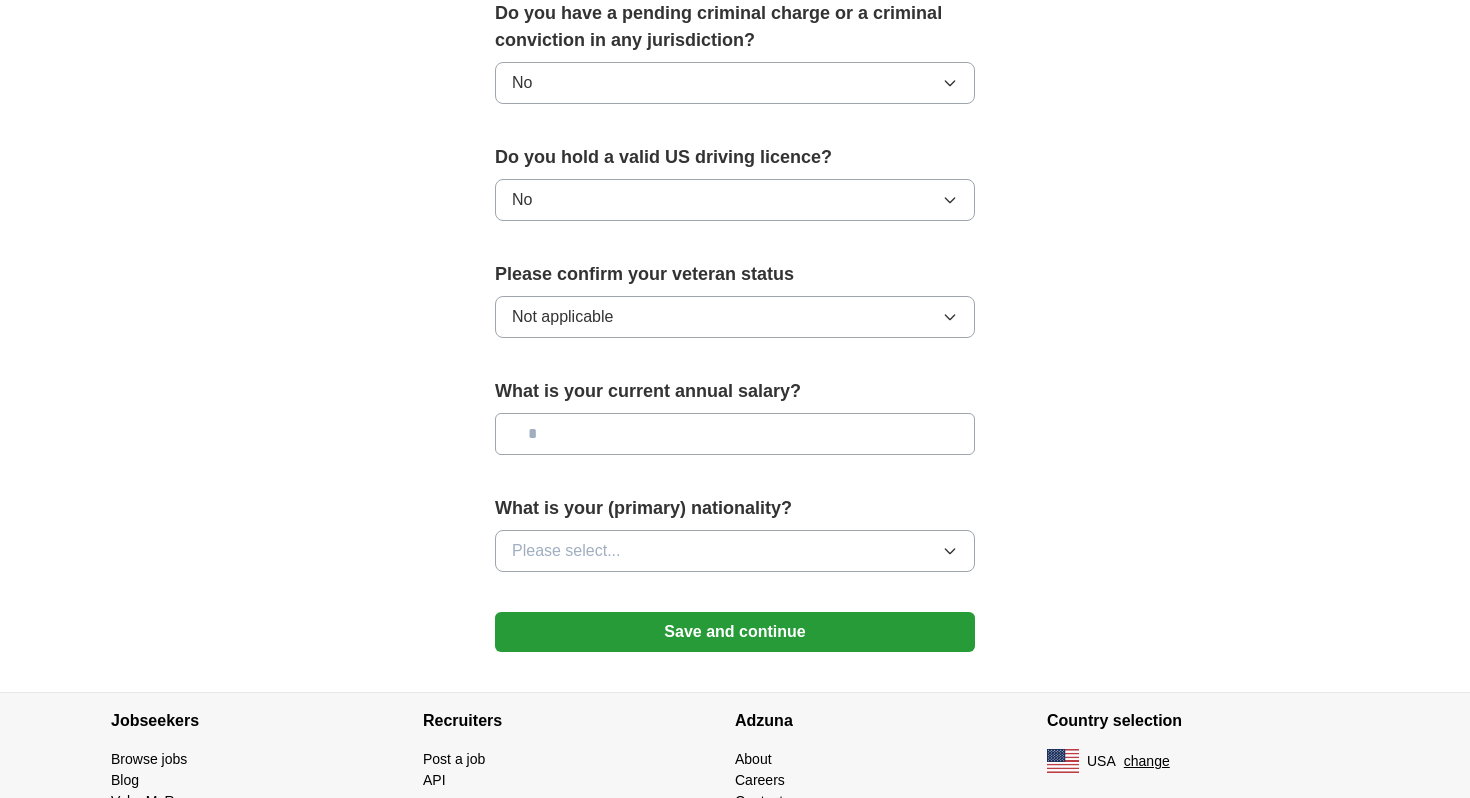 click on "Save and continue" at bounding box center (735, 632) 